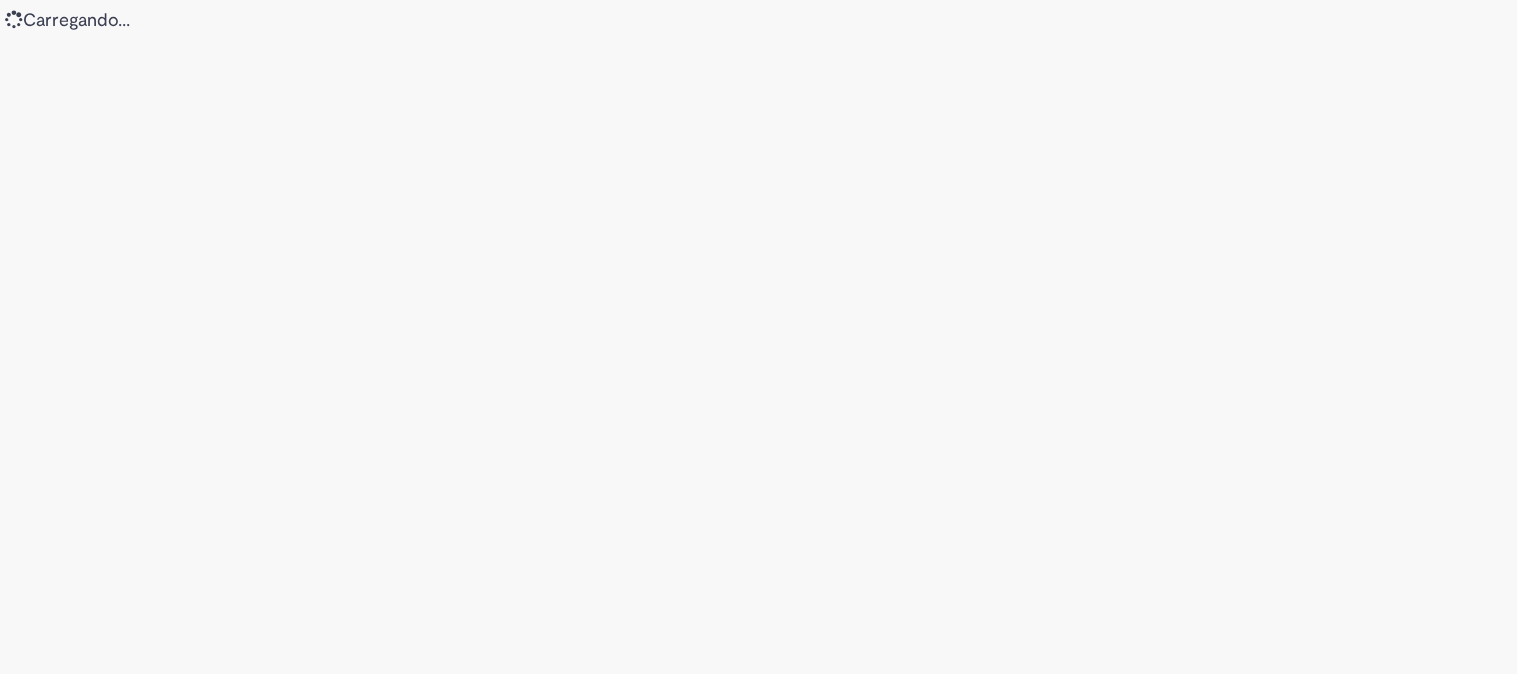 scroll, scrollTop: 0, scrollLeft: 0, axis: both 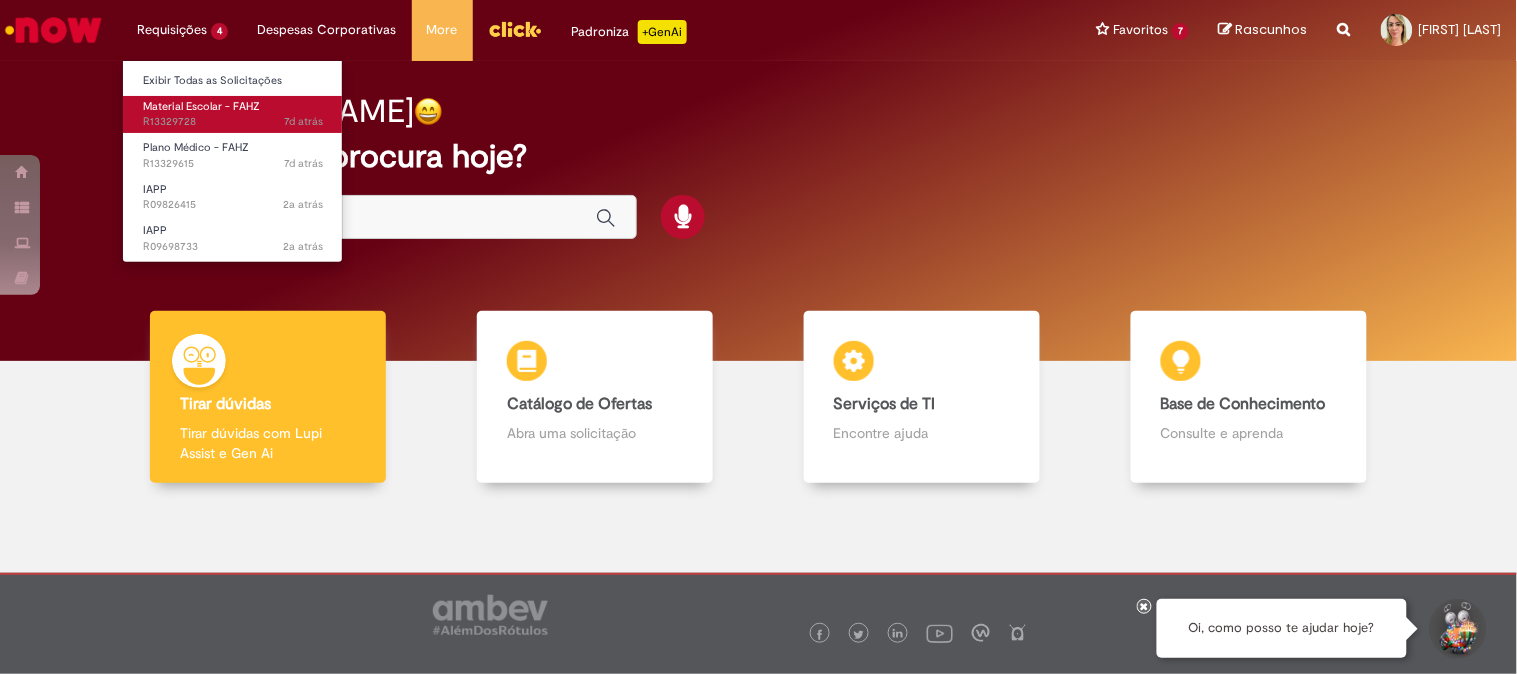 click on "Material Escolar - FAHZ" at bounding box center (201, 106) 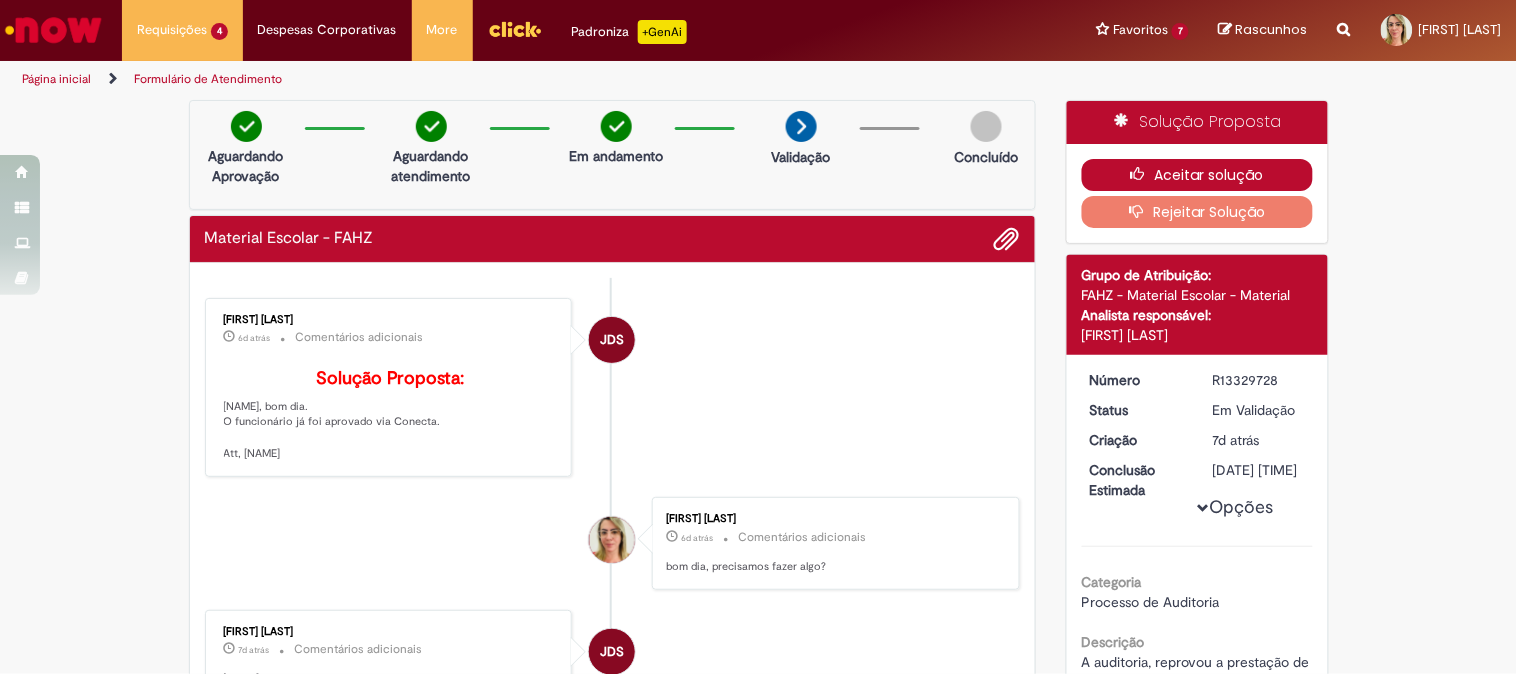 click on "Aceitar solução" at bounding box center [1197, 175] 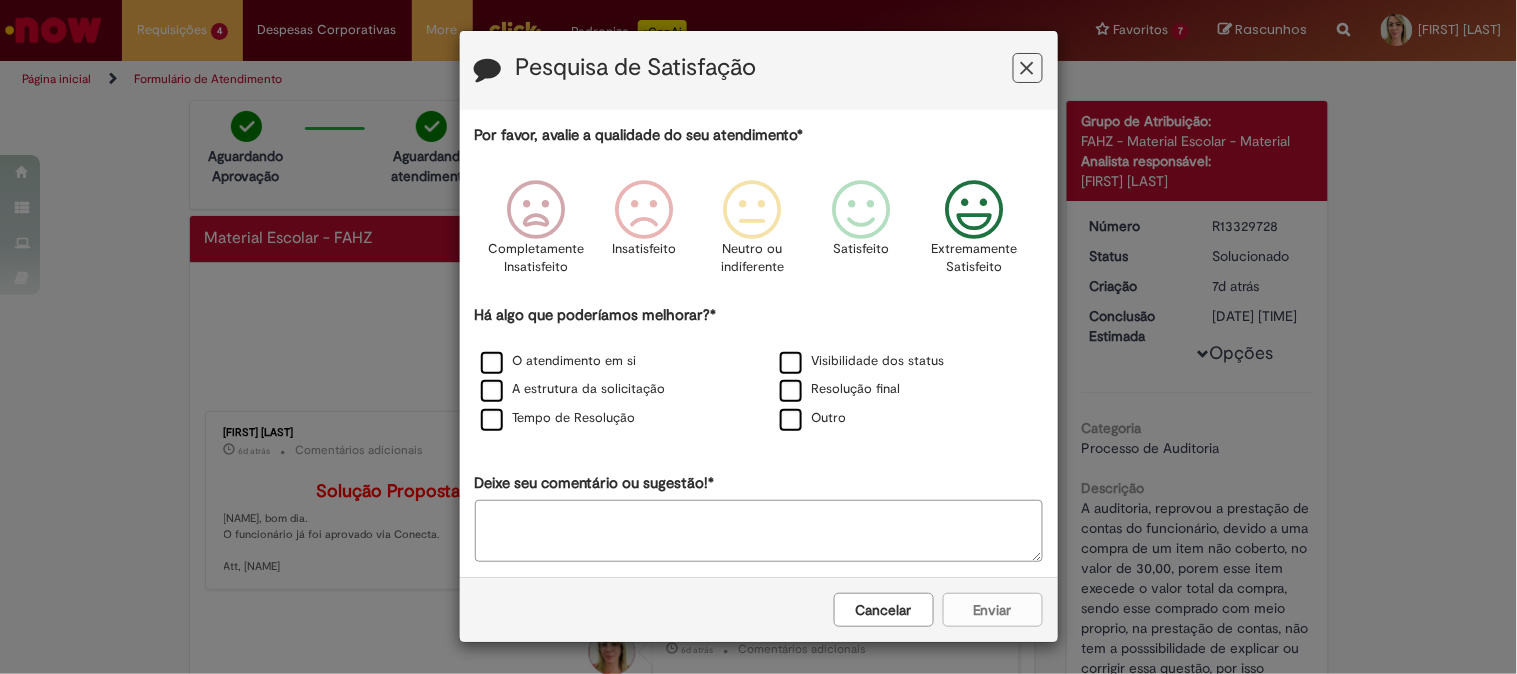 click at bounding box center [974, 210] 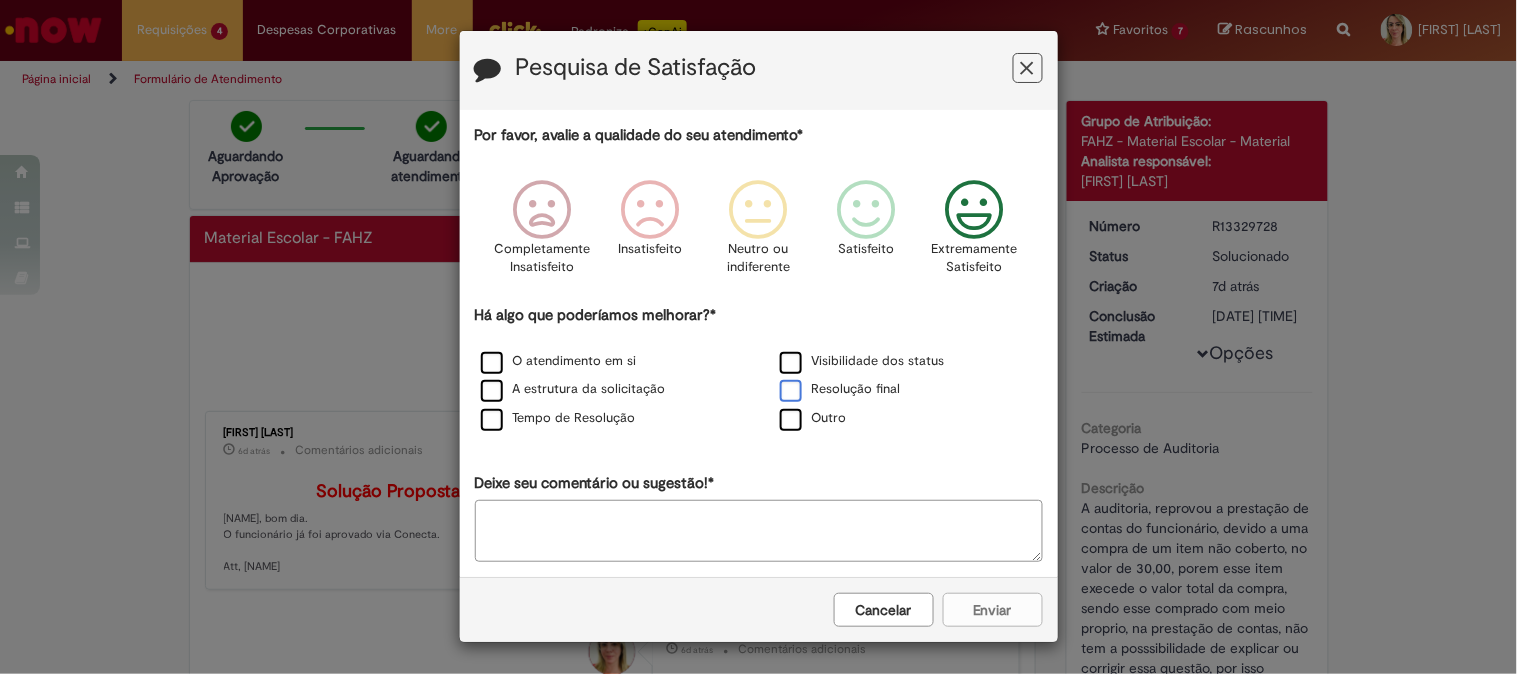 click on "Resolução final" at bounding box center [840, 389] 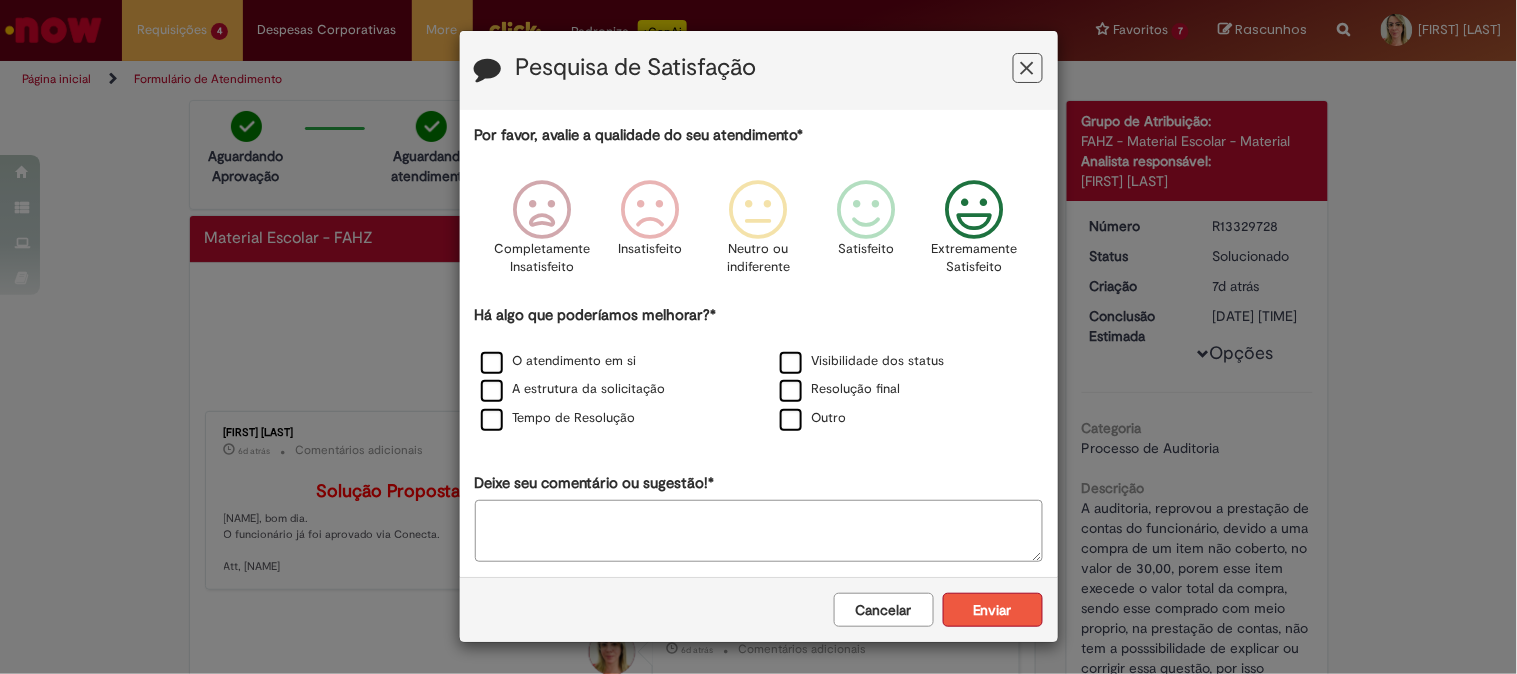 click on "Enviar" at bounding box center (993, 610) 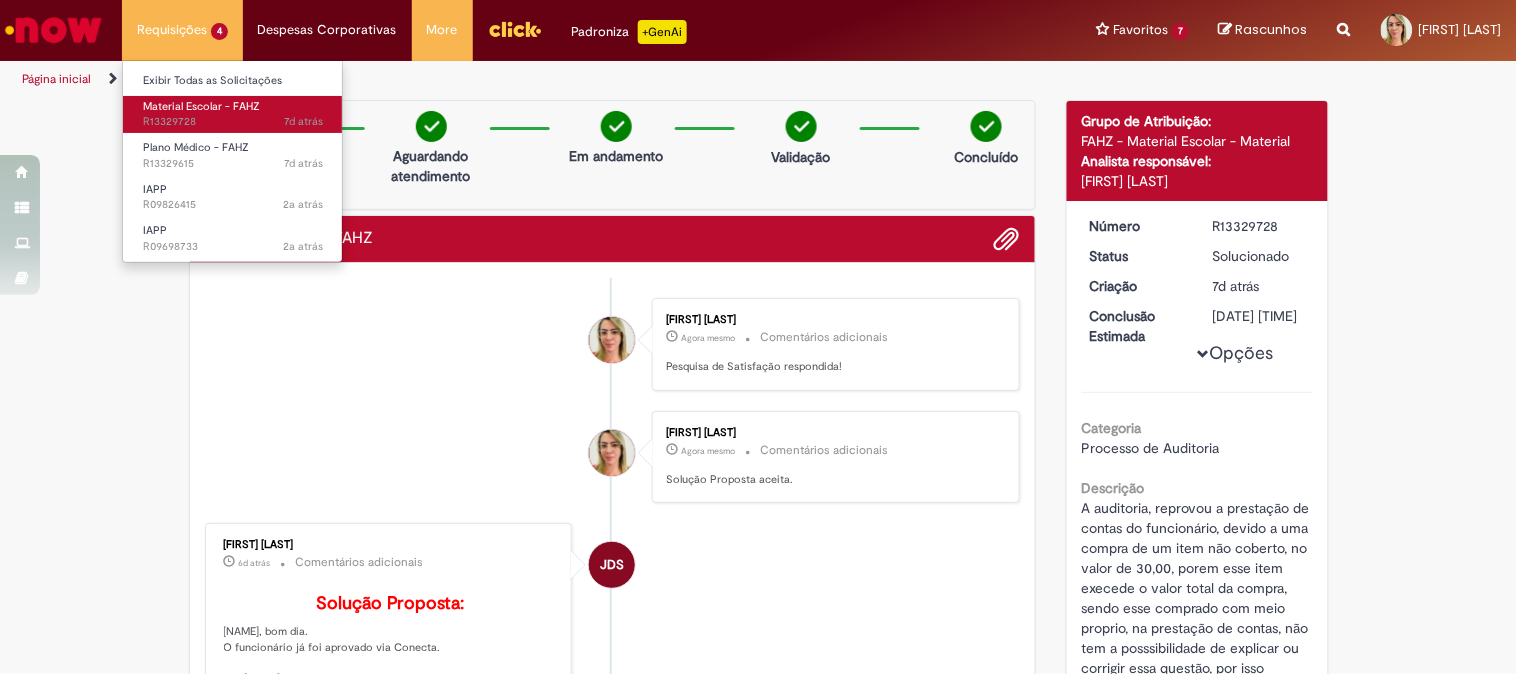 click on "7d atrás 7 dias atrás  R13329728" at bounding box center (233, 122) 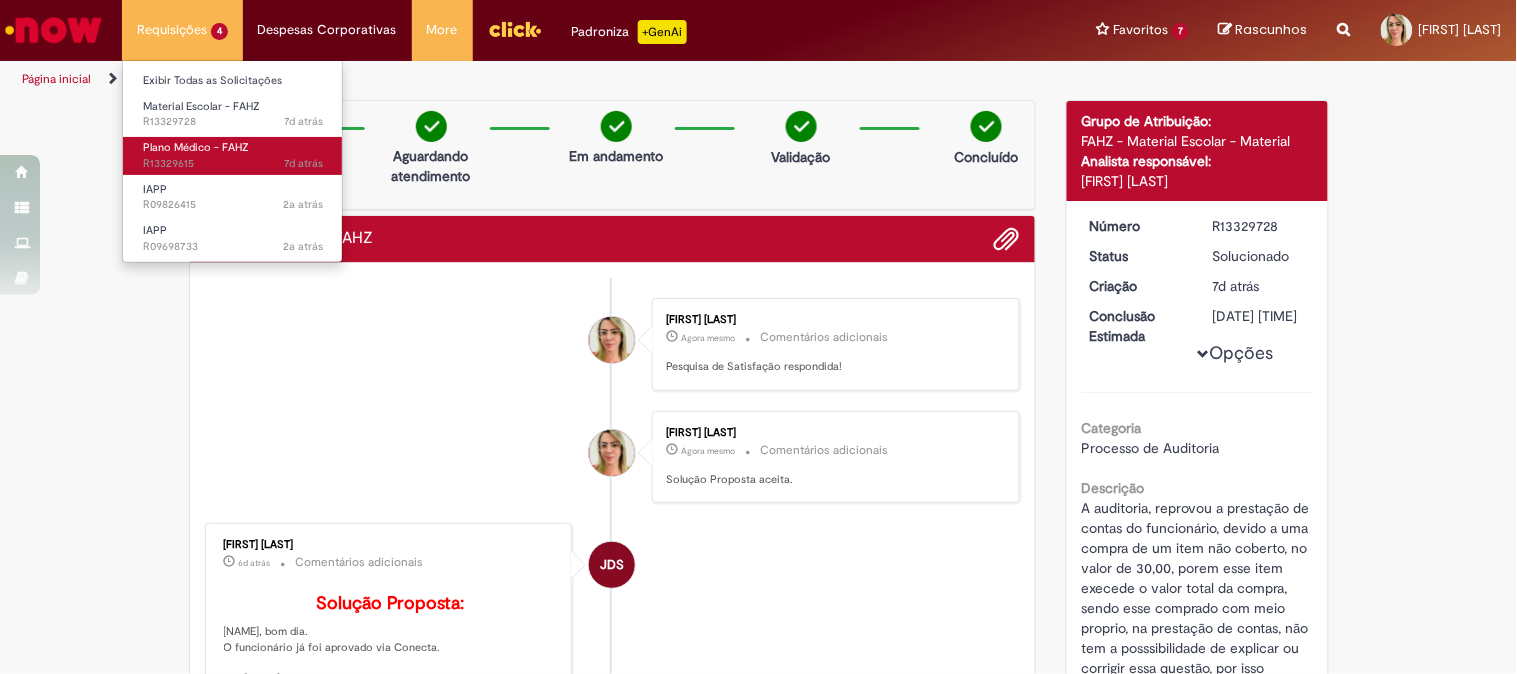 click on "Plano Médico - FAHZ" at bounding box center (196, 147) 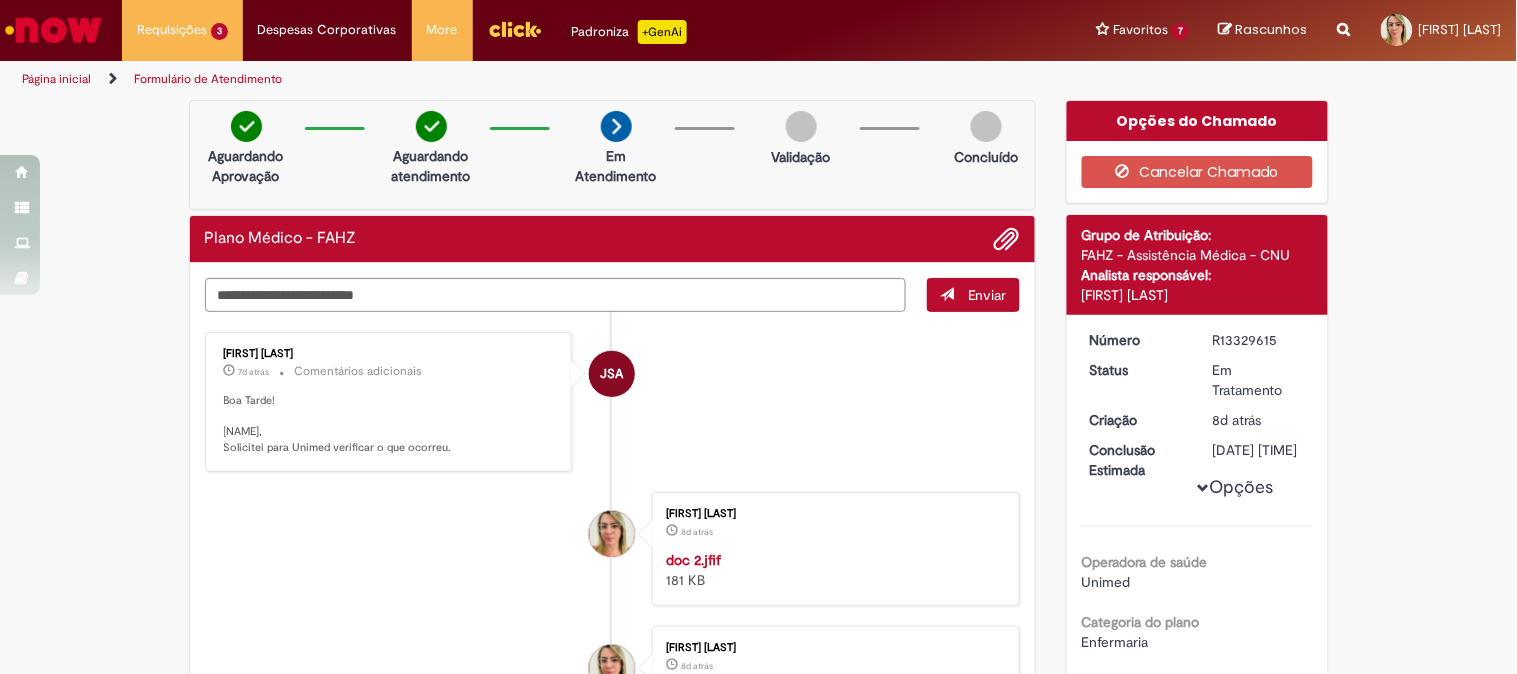 click at bounding box center [53, 30] 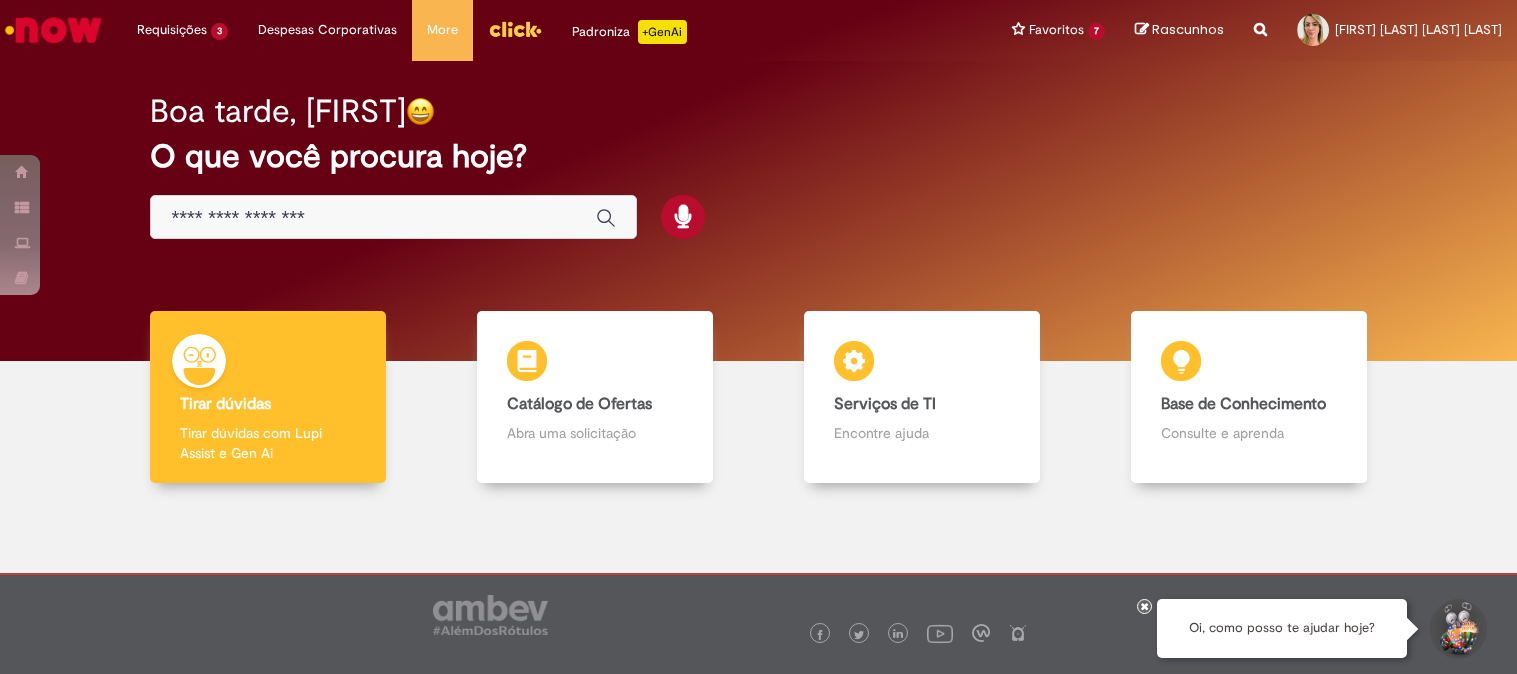 scroll, scrollTop: 0, scrollLeft: 0, axis: both 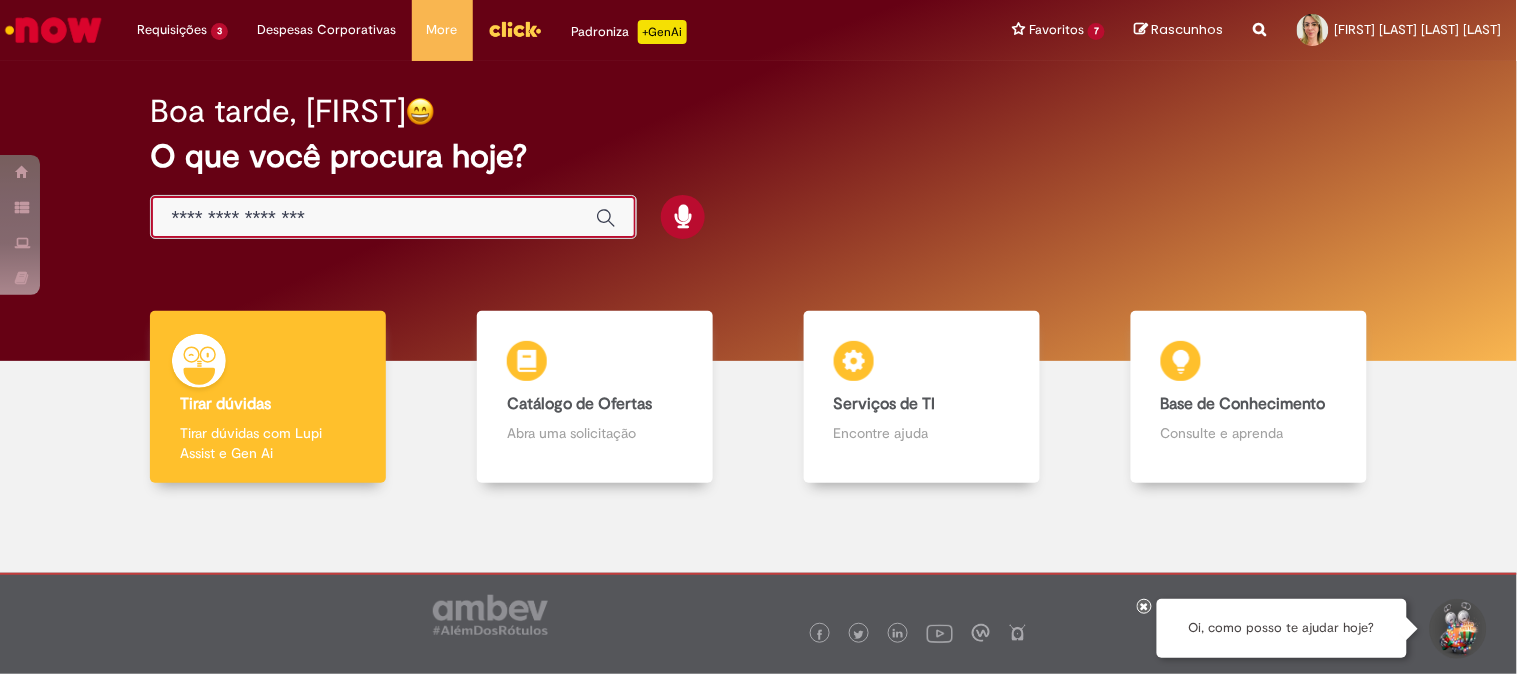 click at bounding box center (373, 218) 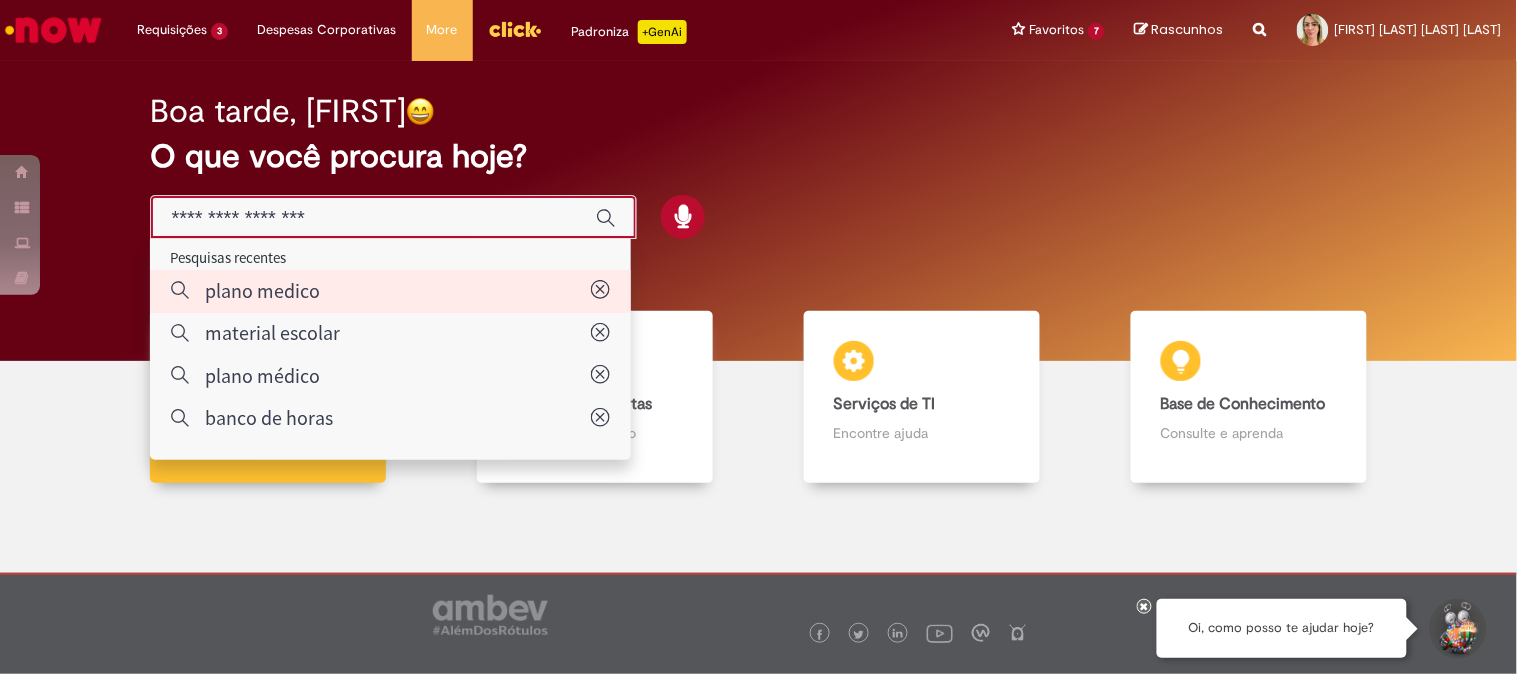 type on "**********" 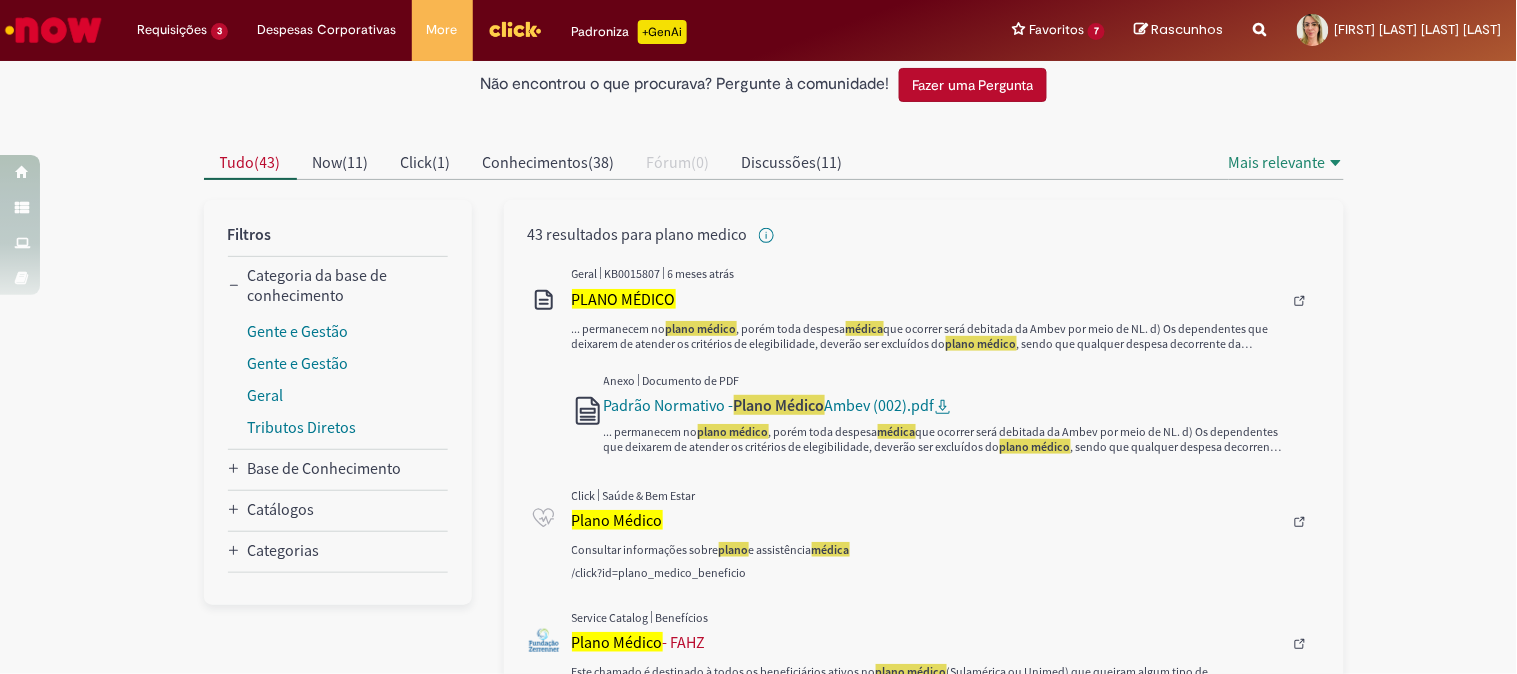 scroll, scrollTop: 222, scrollLeft: 0, axis: vertical 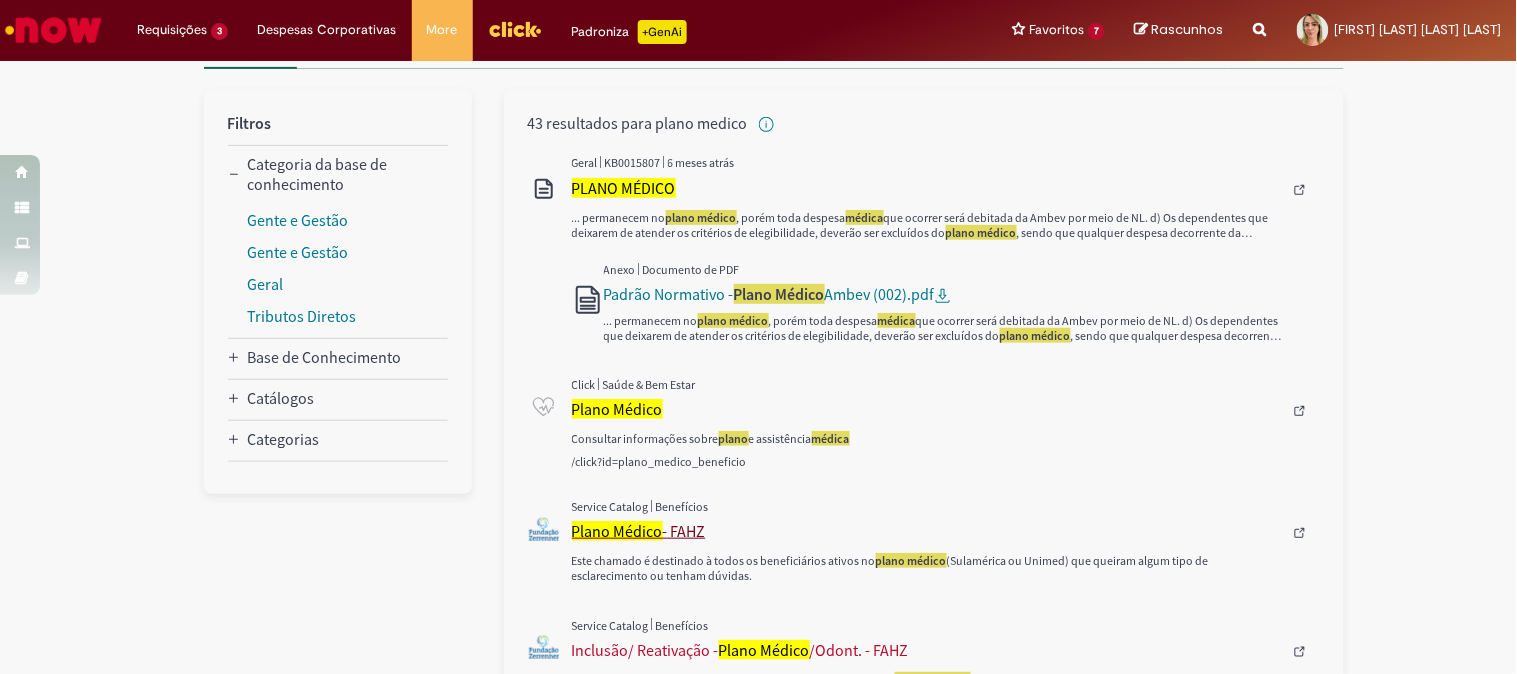 click on "Plano Médico" at bounding box center [617, 531] 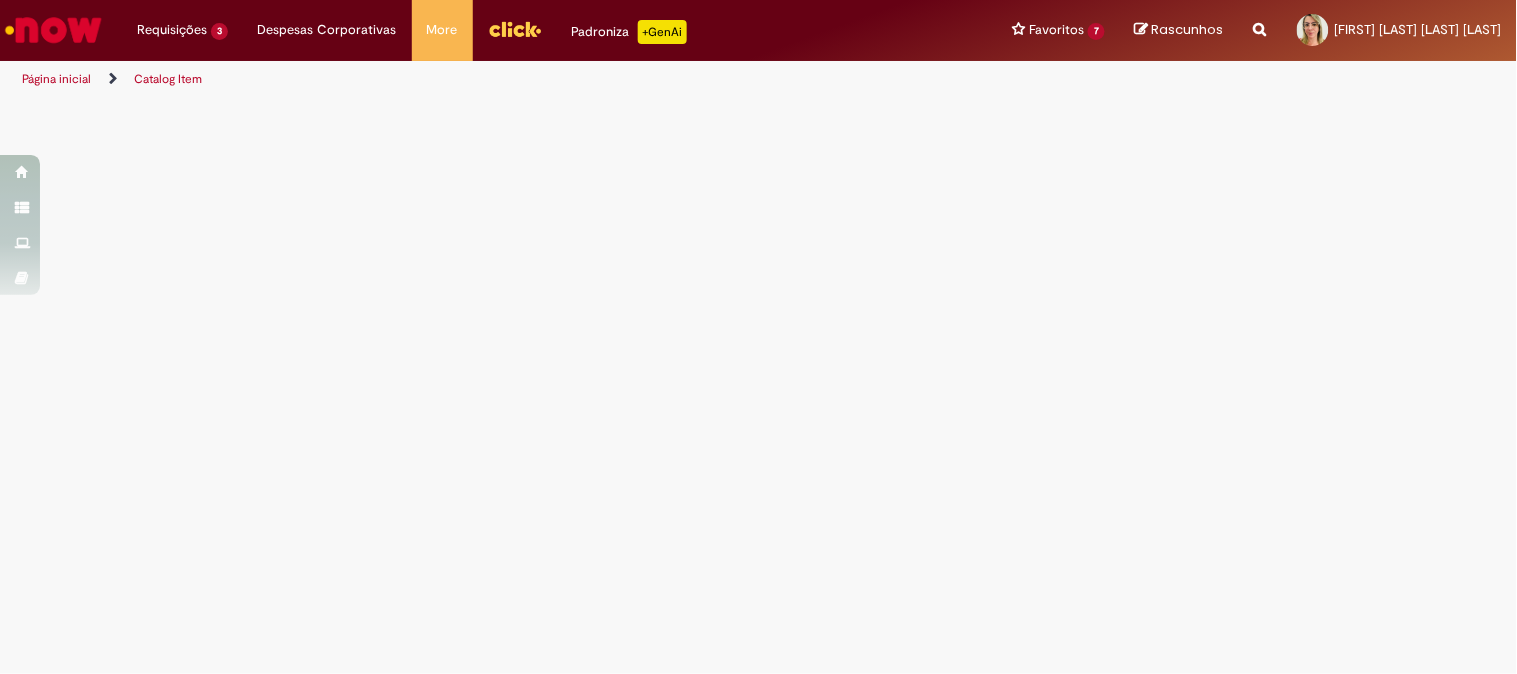 scroll, scrollTop: 0, scrollLeft: 0, axis: both 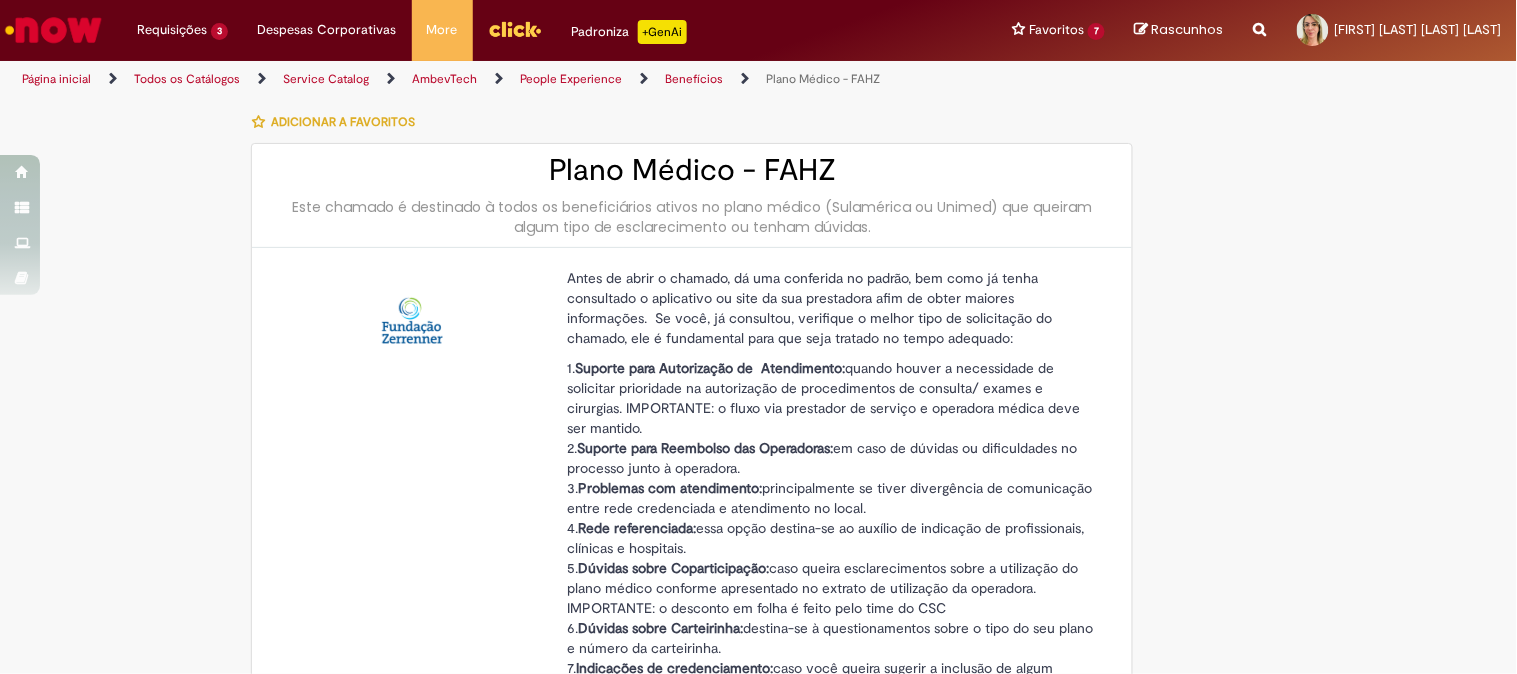 type on "********" 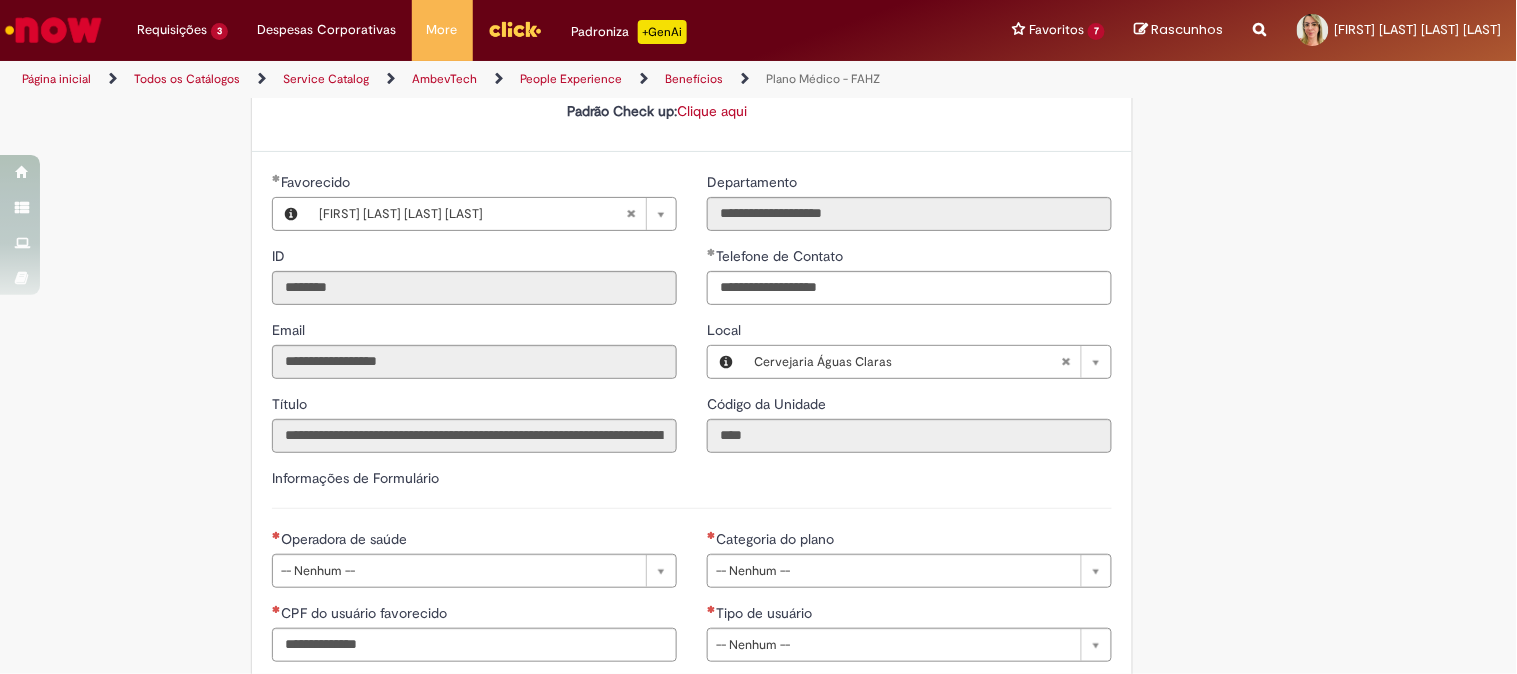 scroll, scrollTop: 1000, scrollLeft: 0, axis: vertical 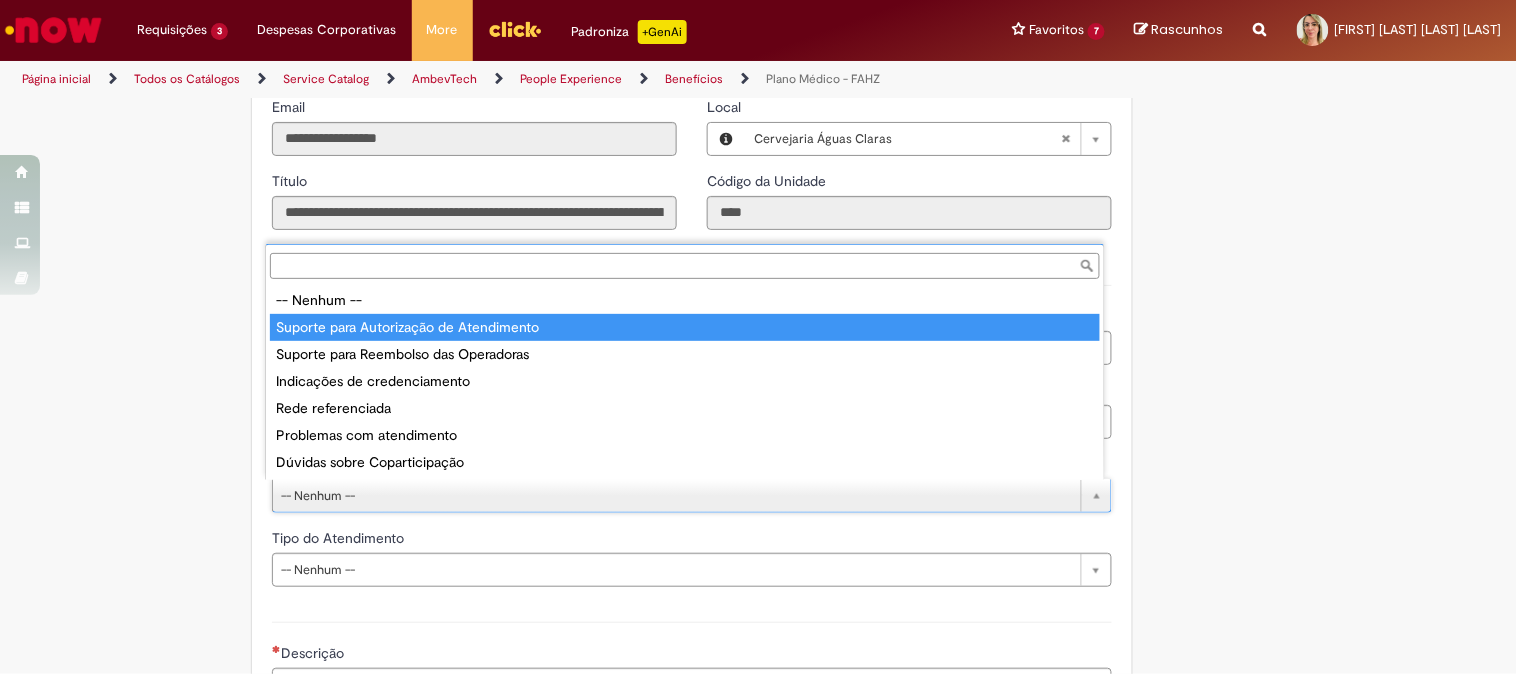type on "**********" 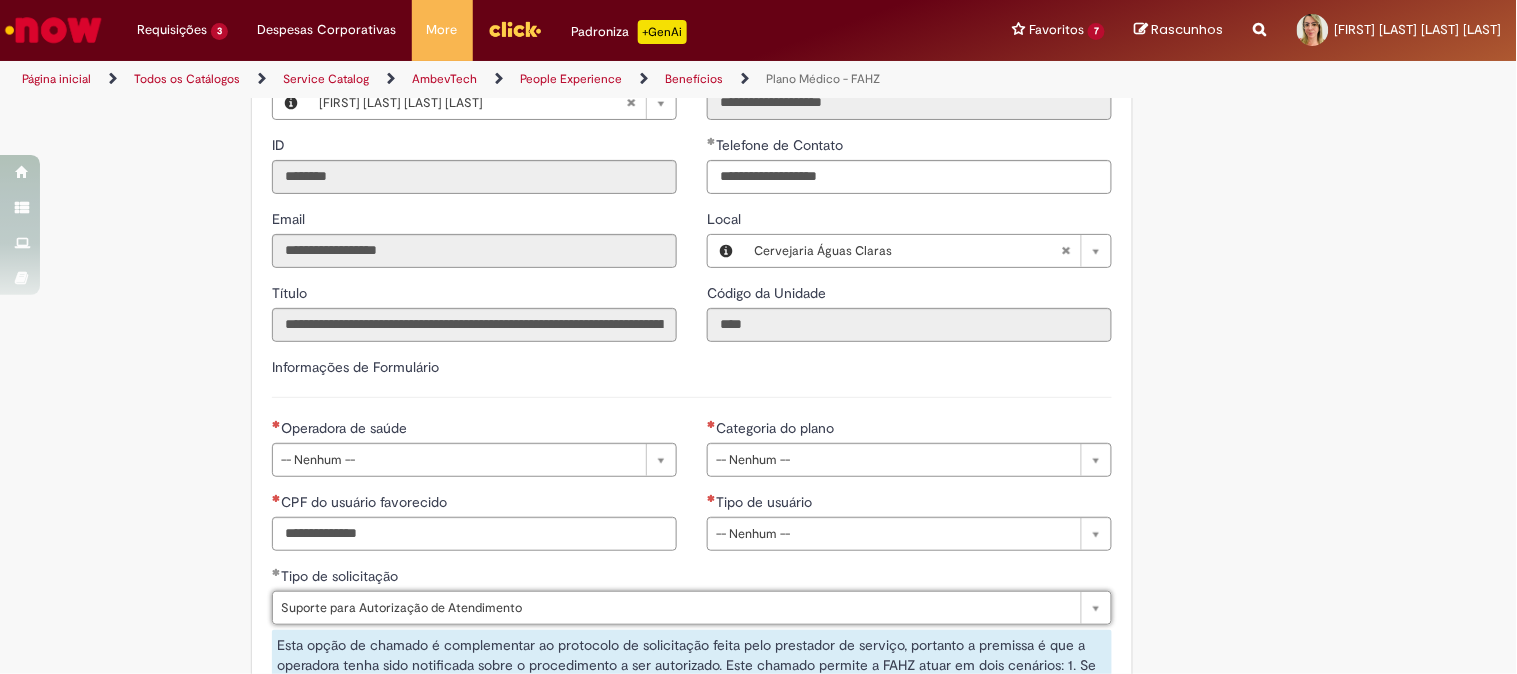 scroll, scrollTop: 666, scrollLeft: 0, axis: vertical 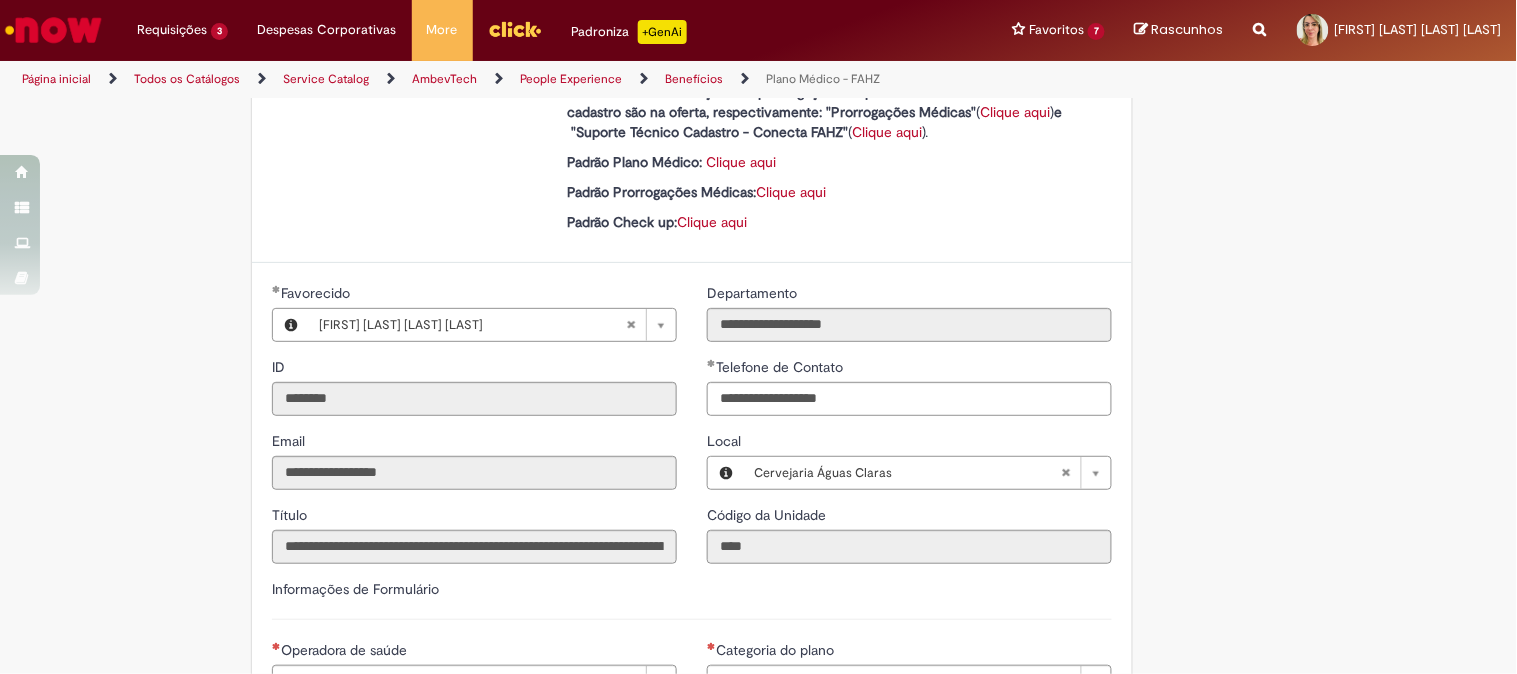 type 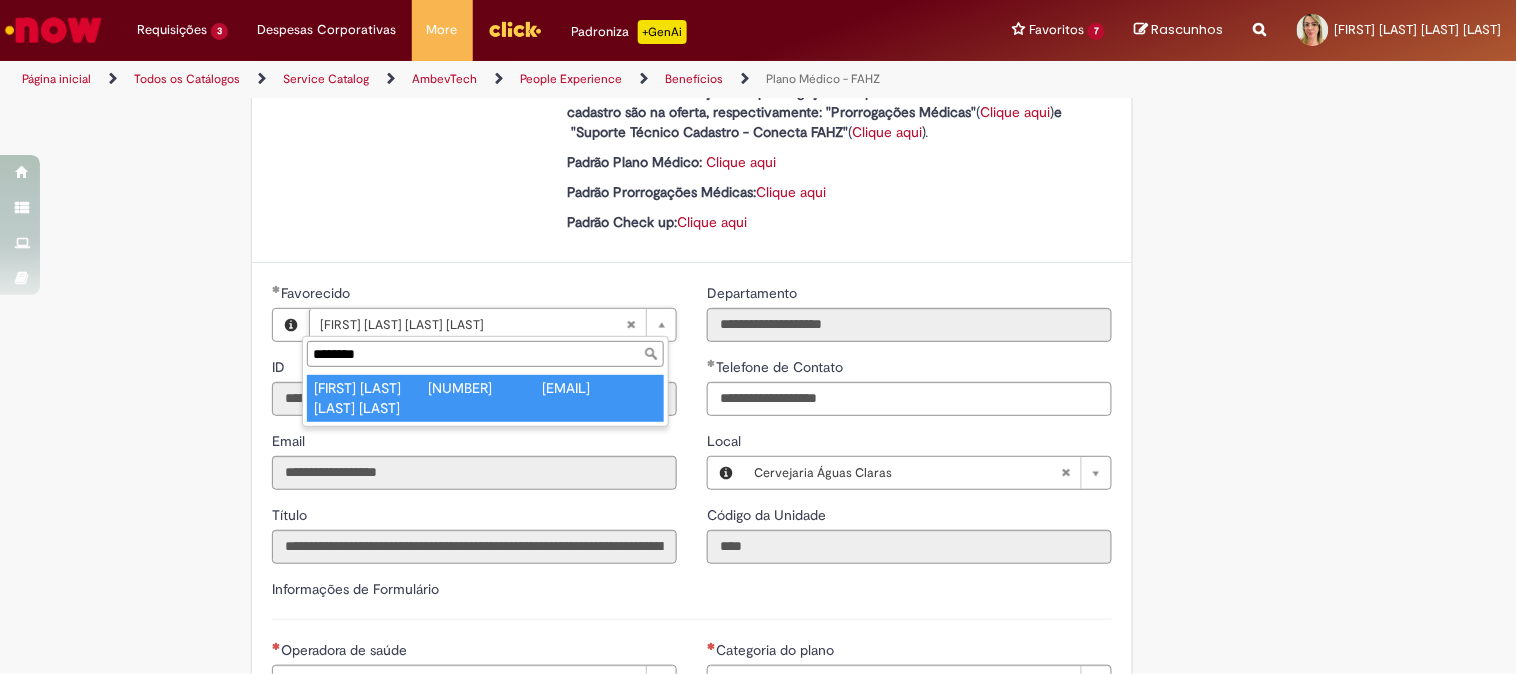 type on "********" 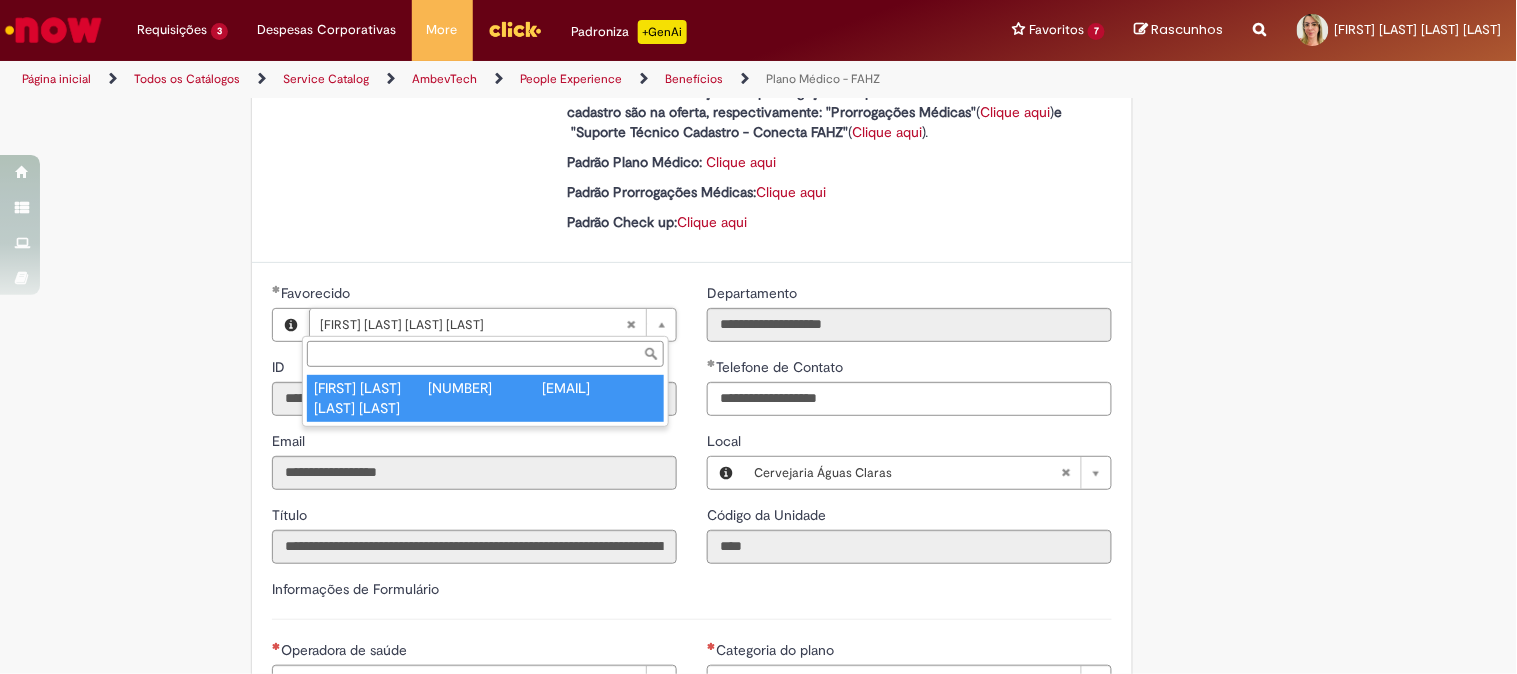 type on "********" 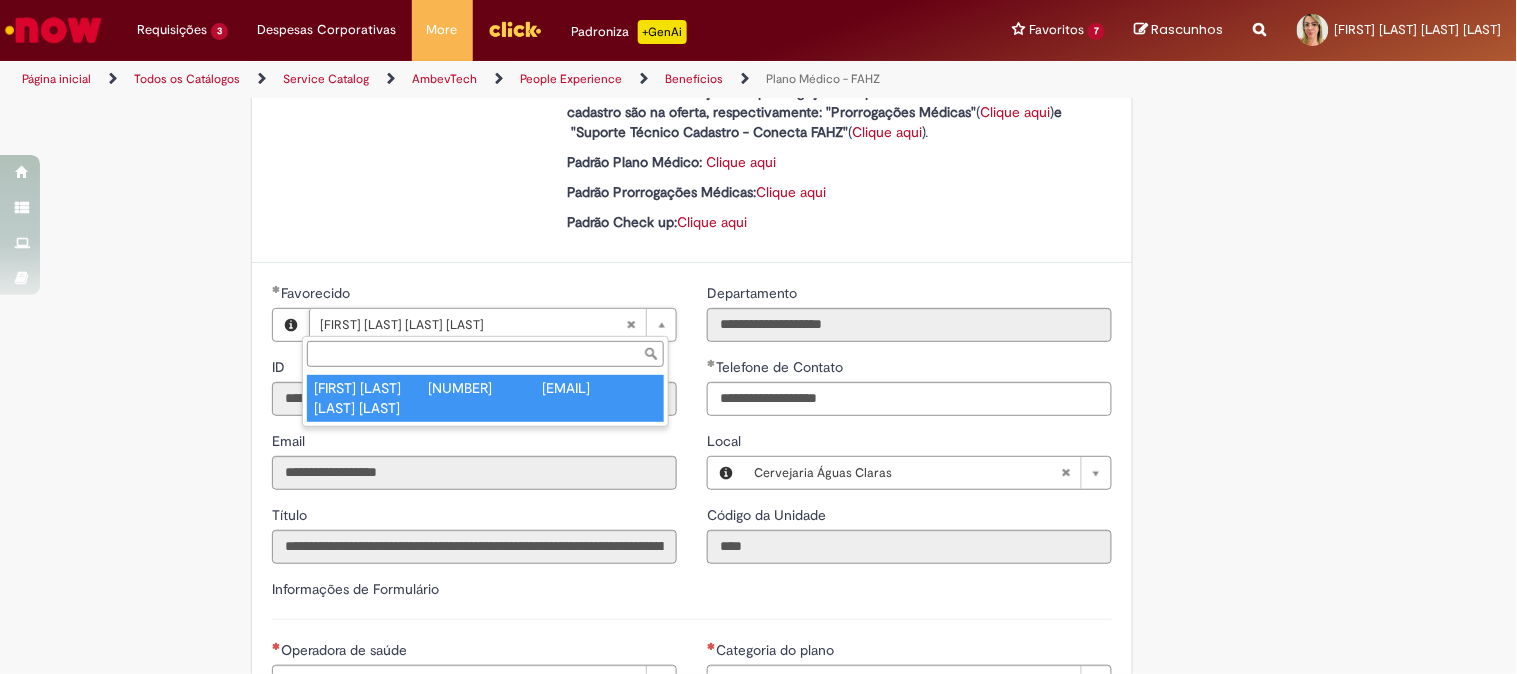 type on "**********" 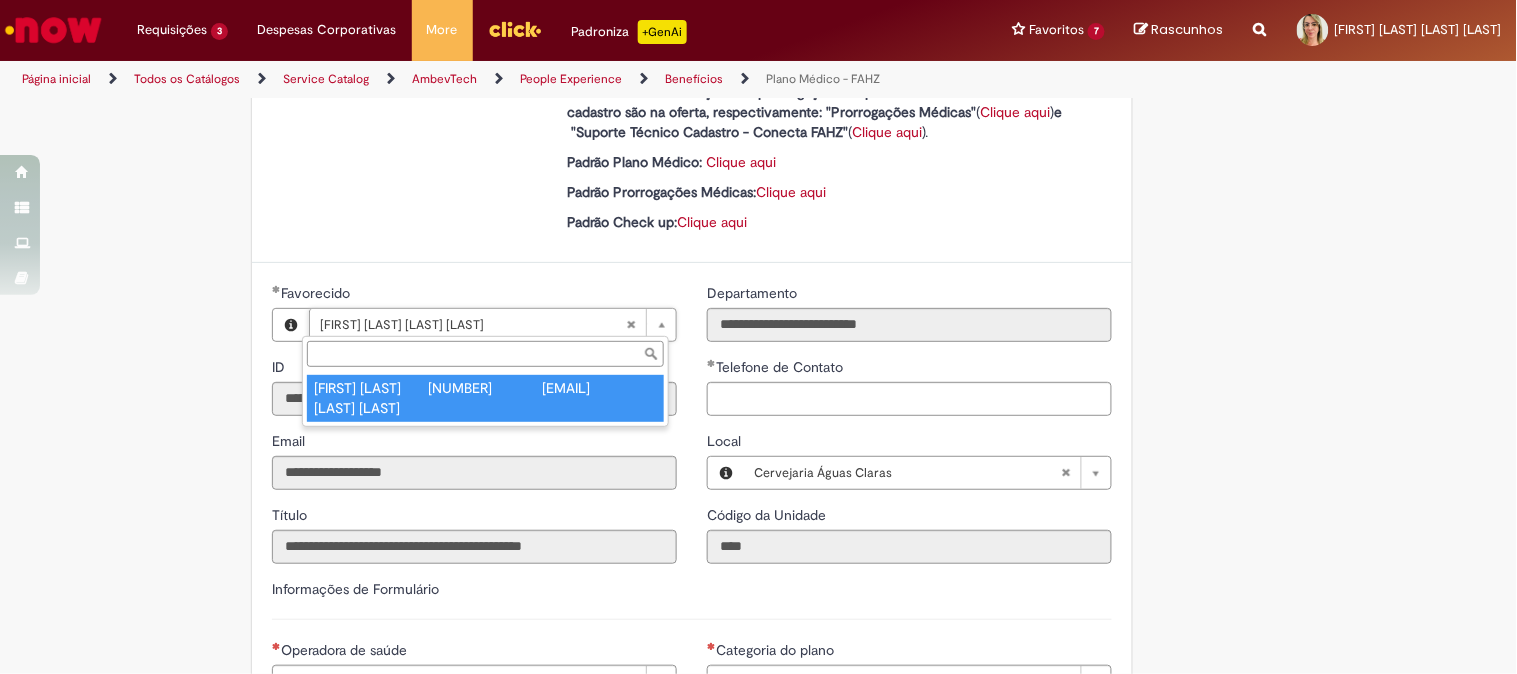 scroll, scrollTop: 0, scrollLeft: 154, axis: horizontal 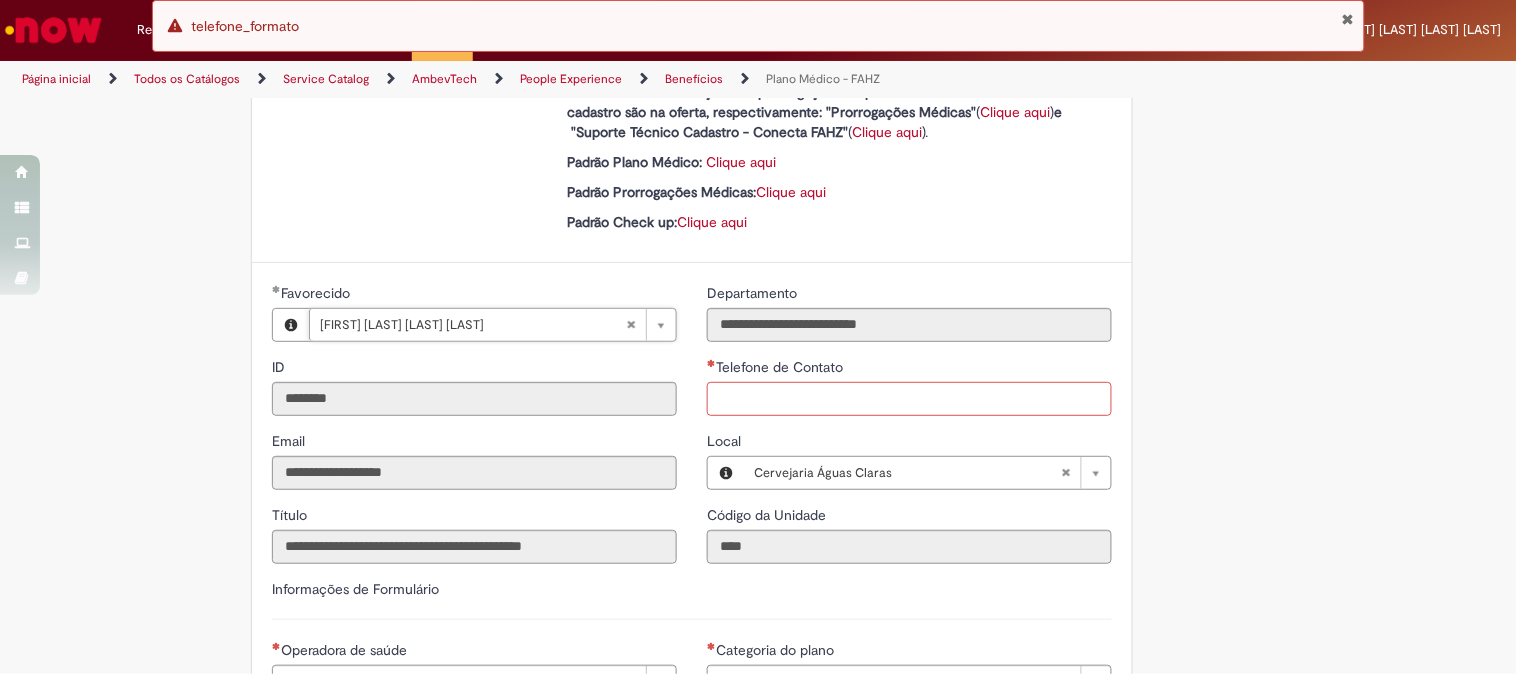 click on "Telefone de Contato" at bounding box center (909, 399) 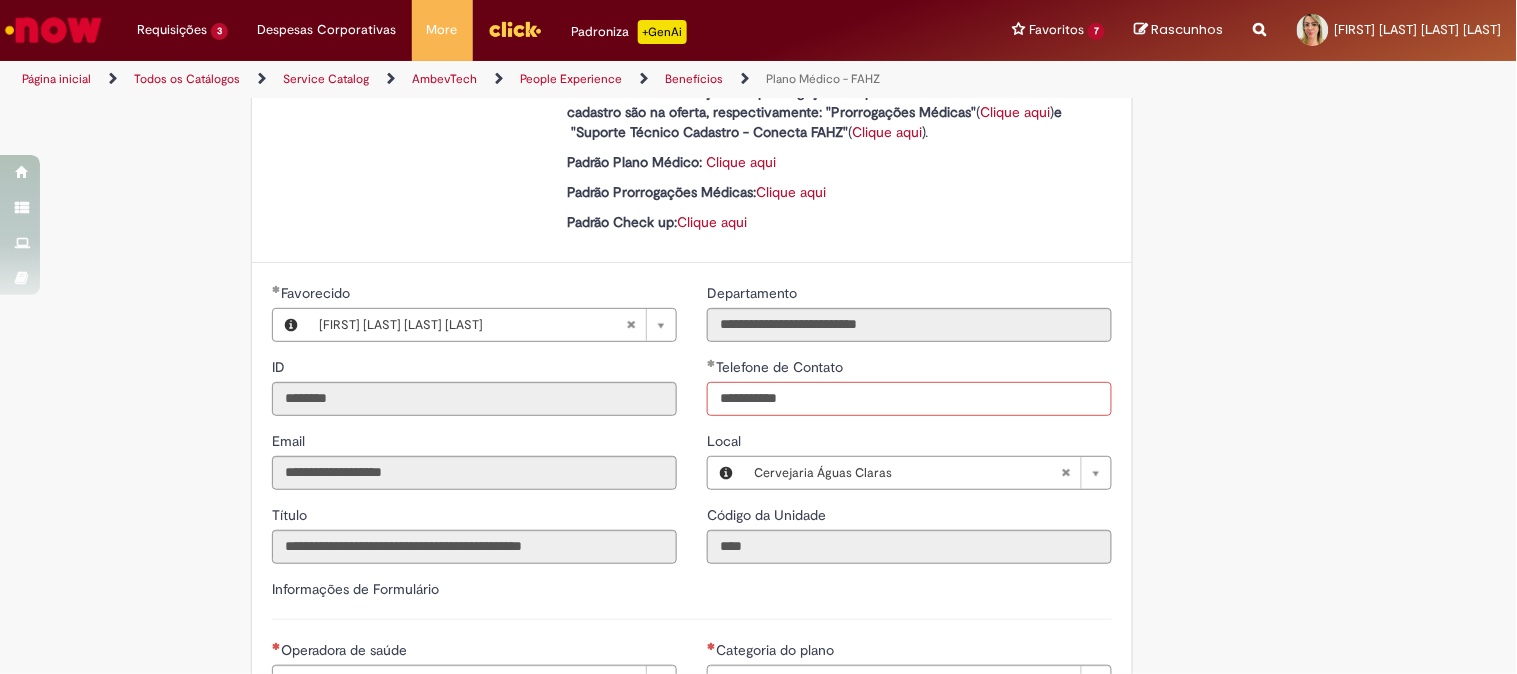 scroll, scrollTop: 888, scrollLeft: 0, axis: vertical 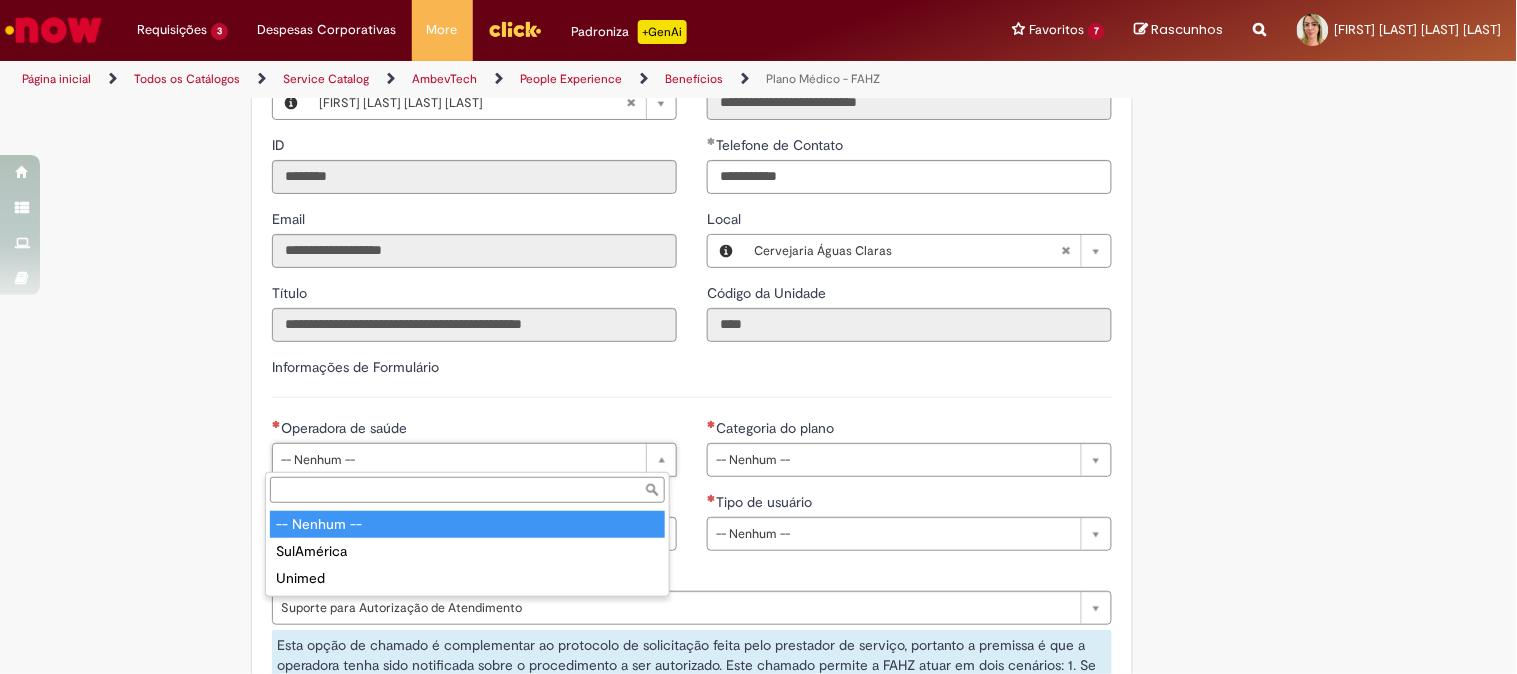 type on "**********" 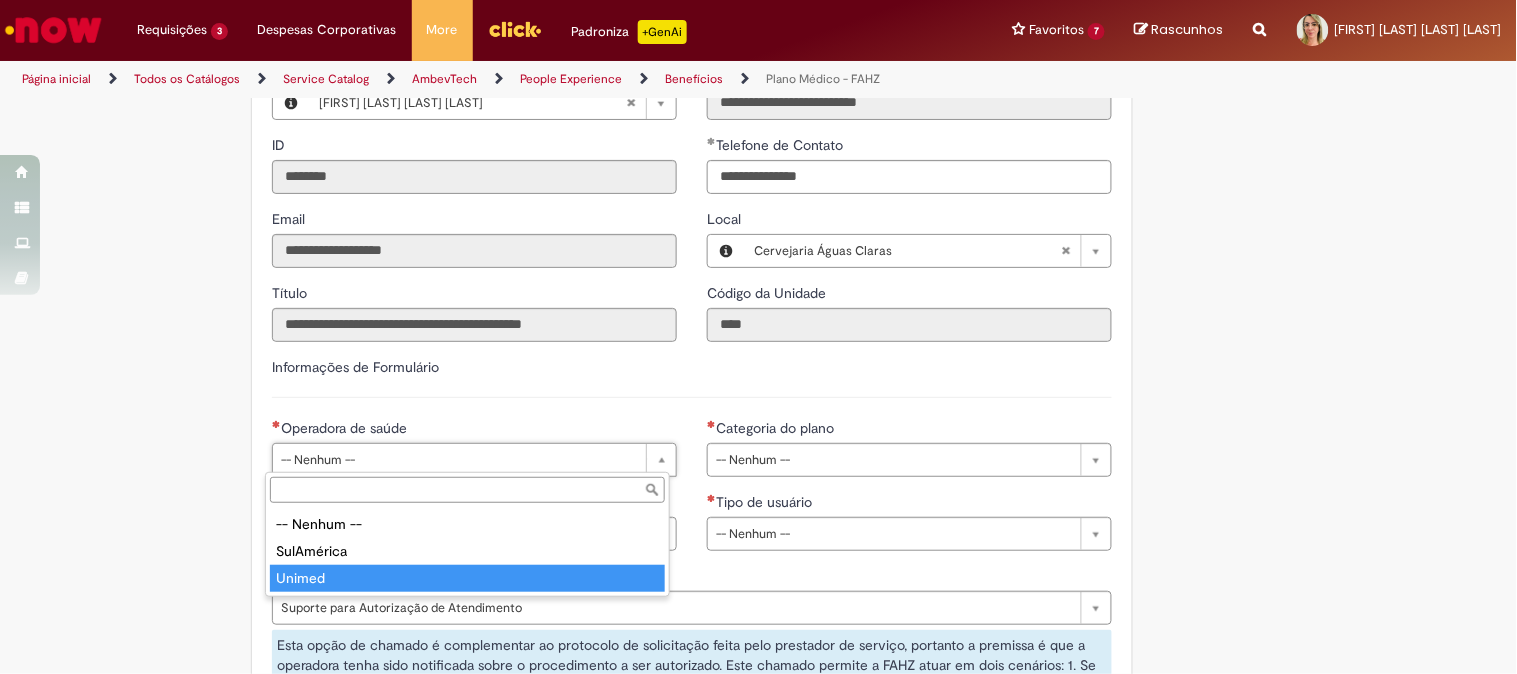 type on "******" 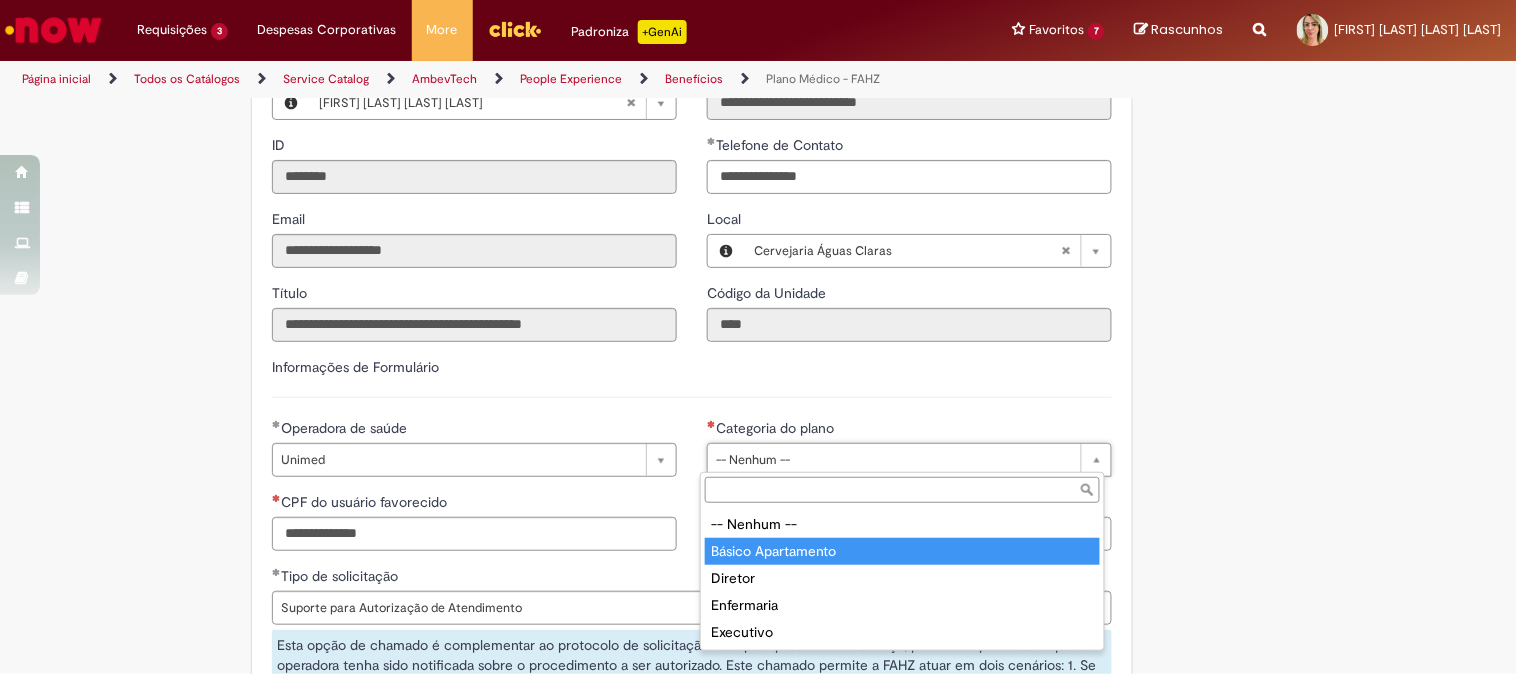 type on "**********" 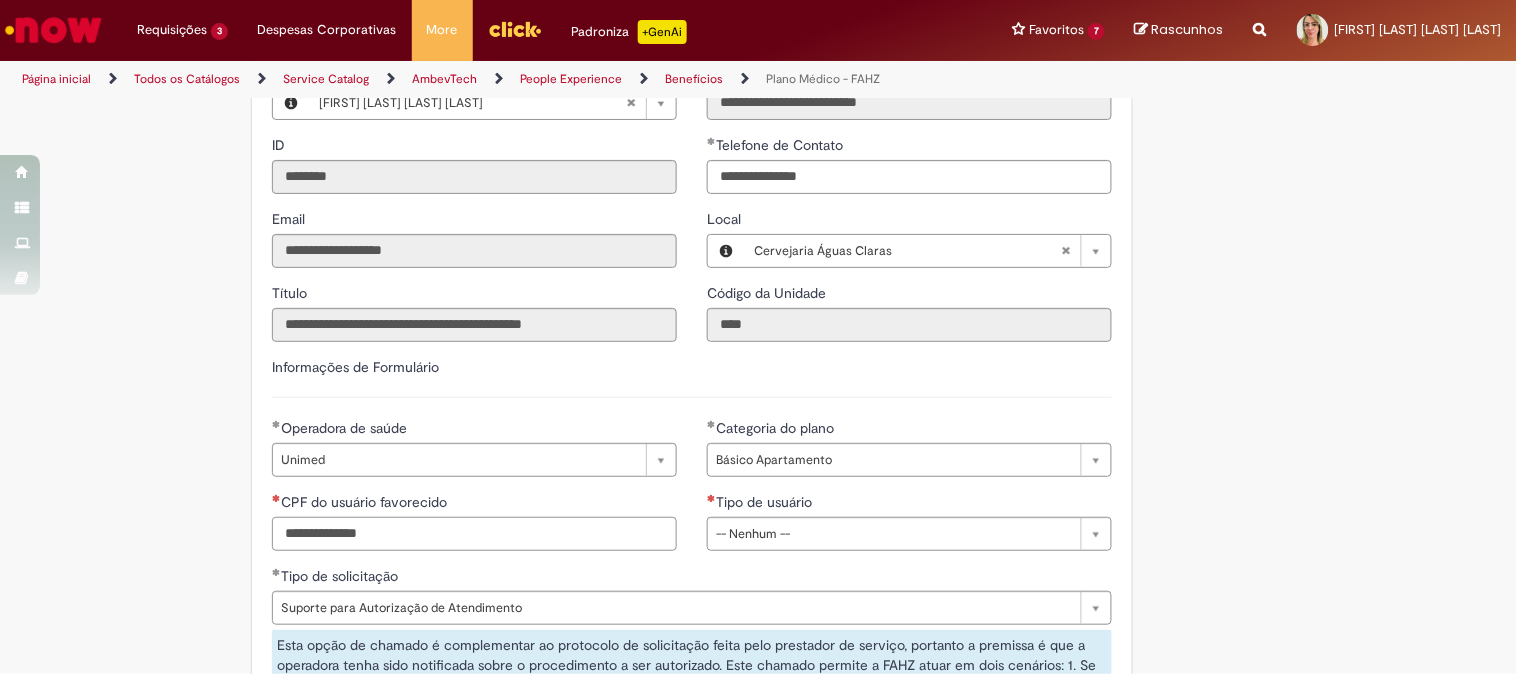 click on "CPF do usuário favorecido" at bounding box center (474, 534) 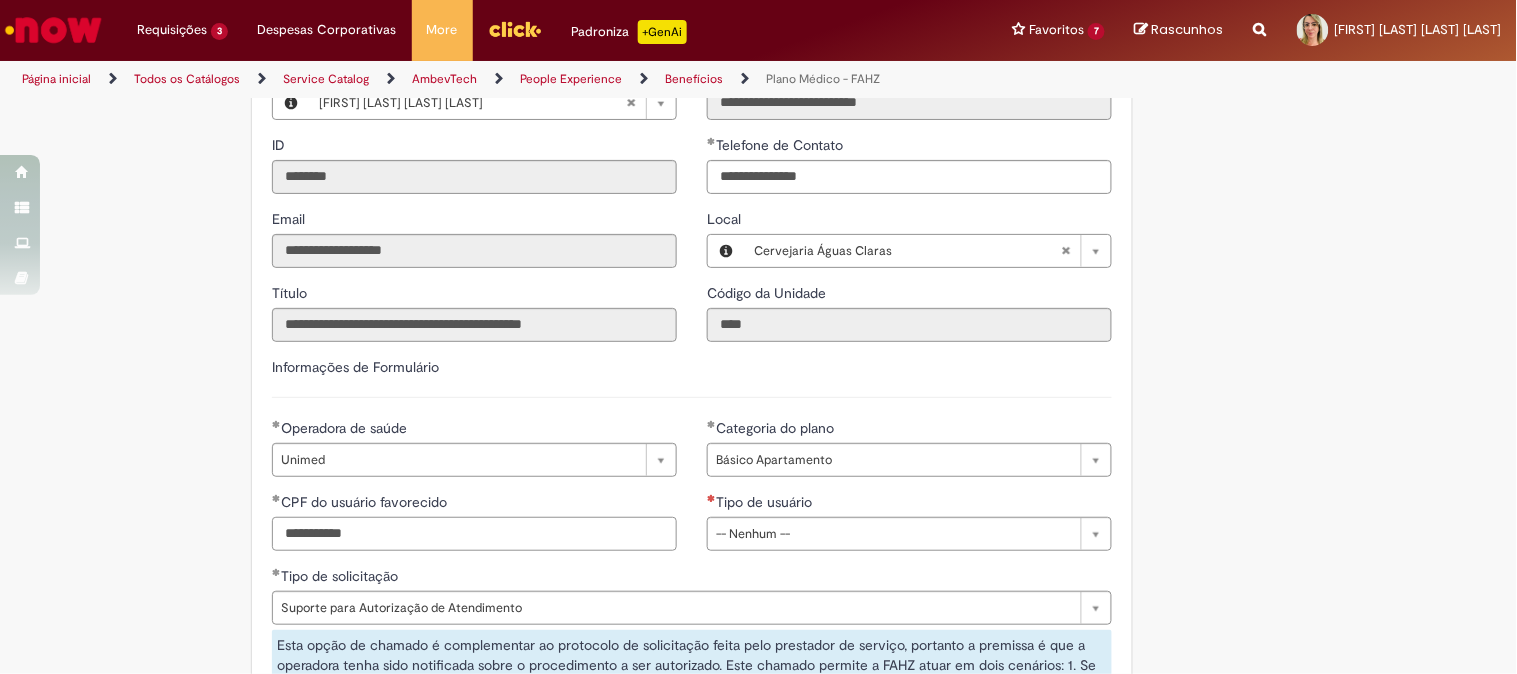 scroll, scrollTop: 1111, scrollLeft: 0, axis: vertical 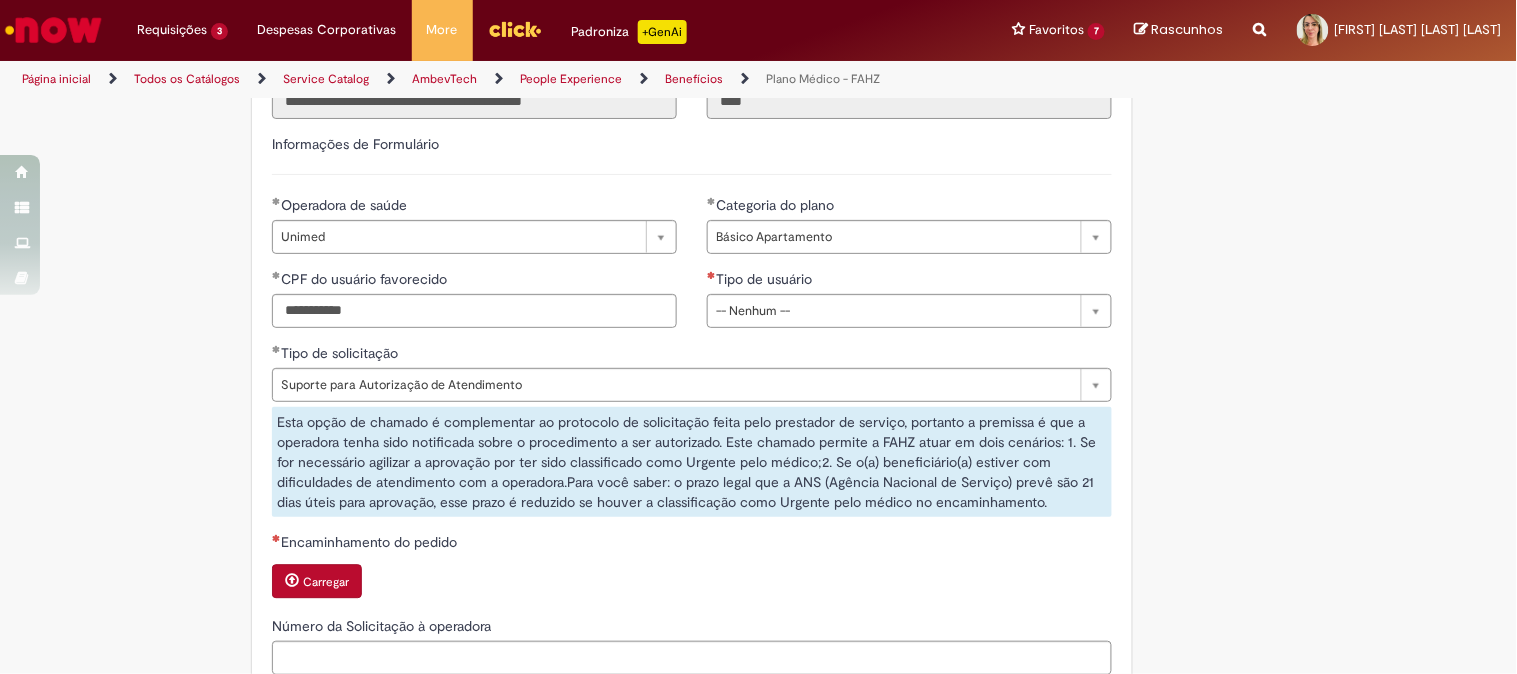type on "**********" 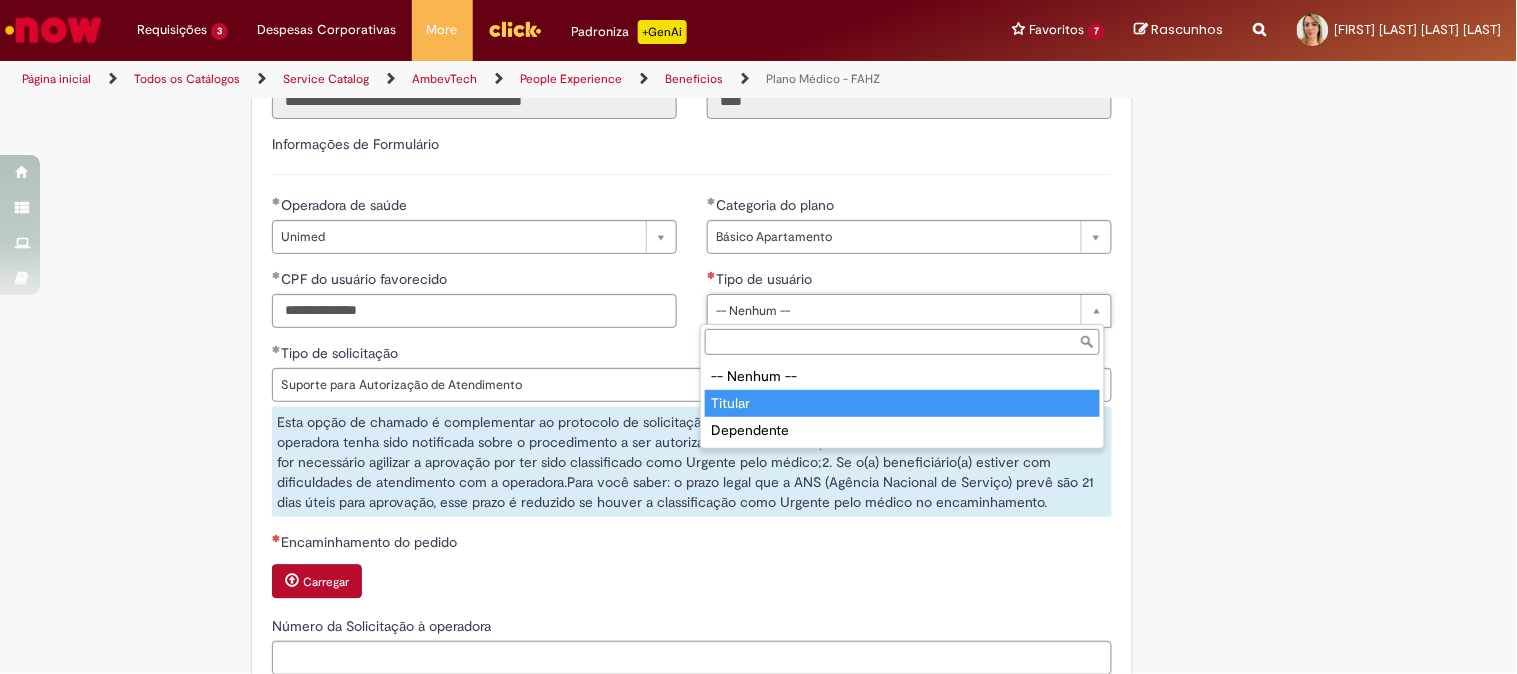 type on "*******" 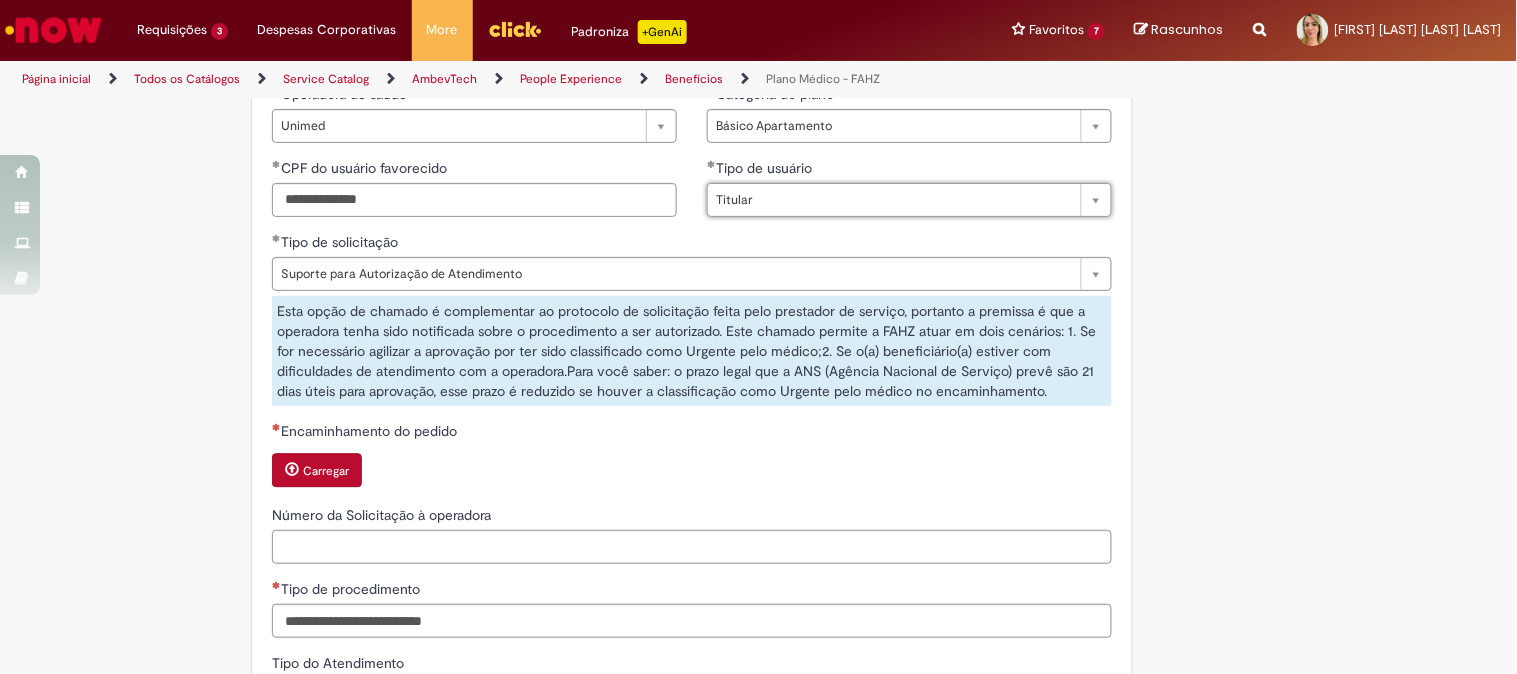 scroll, scrollTop: 1333, scrollLeft: 0, axis: vertical 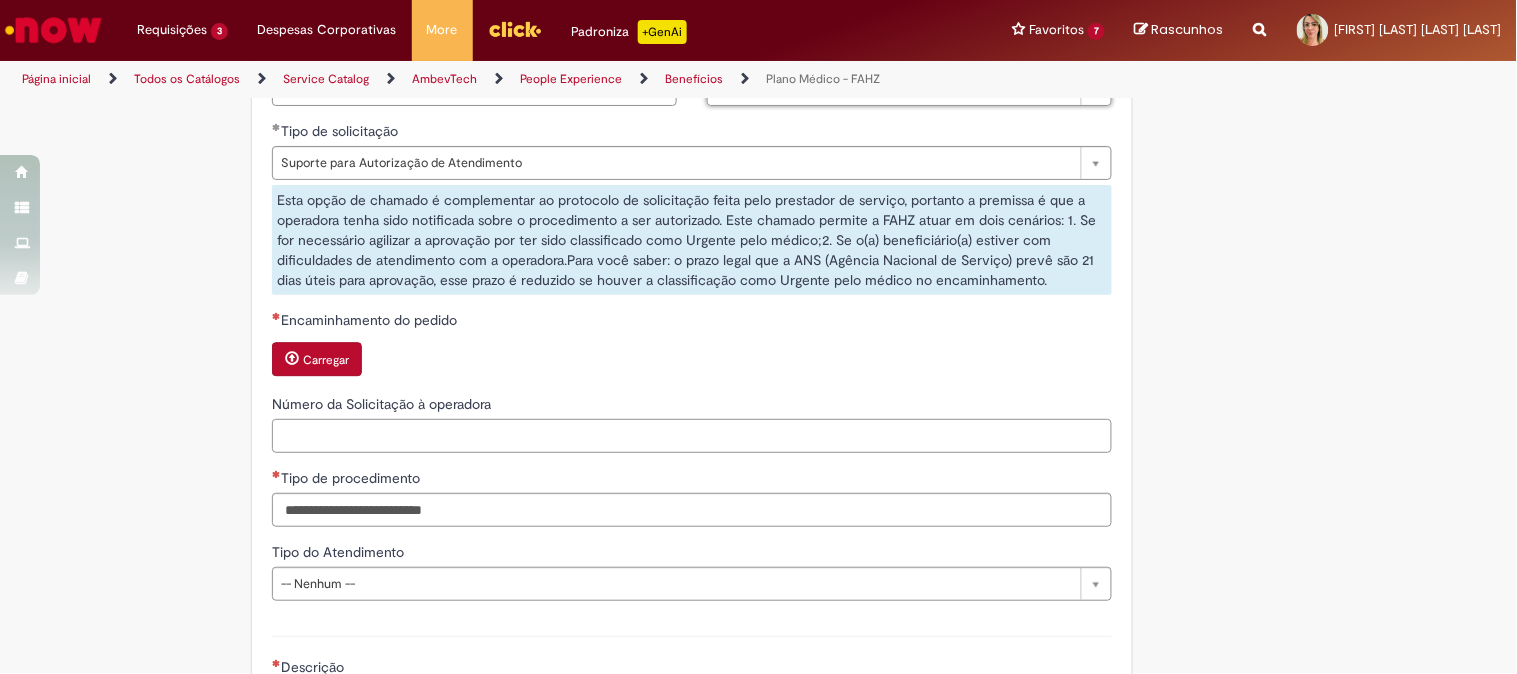 click on "Número da Solicitação à operadora" at bounding box center (692, 436) 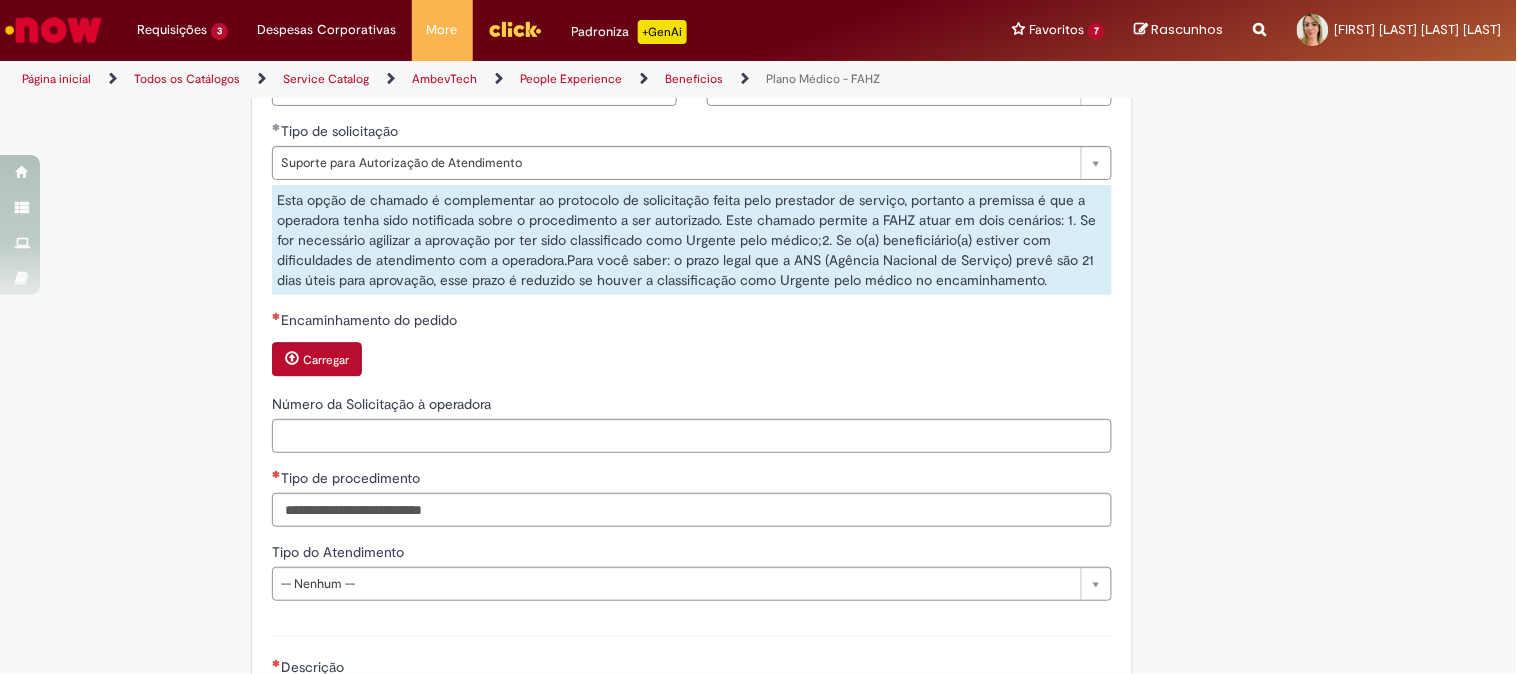 click at bounding box center [292, 358] 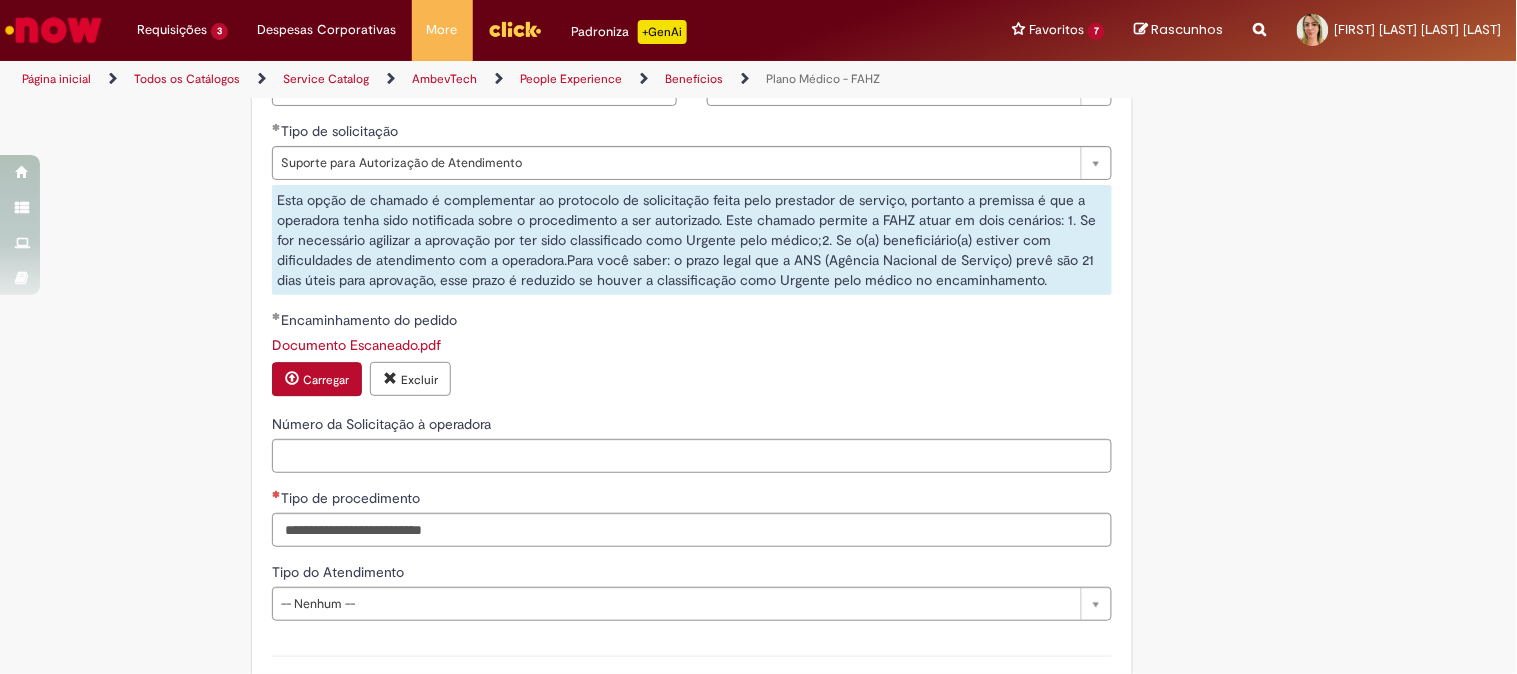 scroll, scrollTop: 1444, scrollLeft: 0, axis: vertical 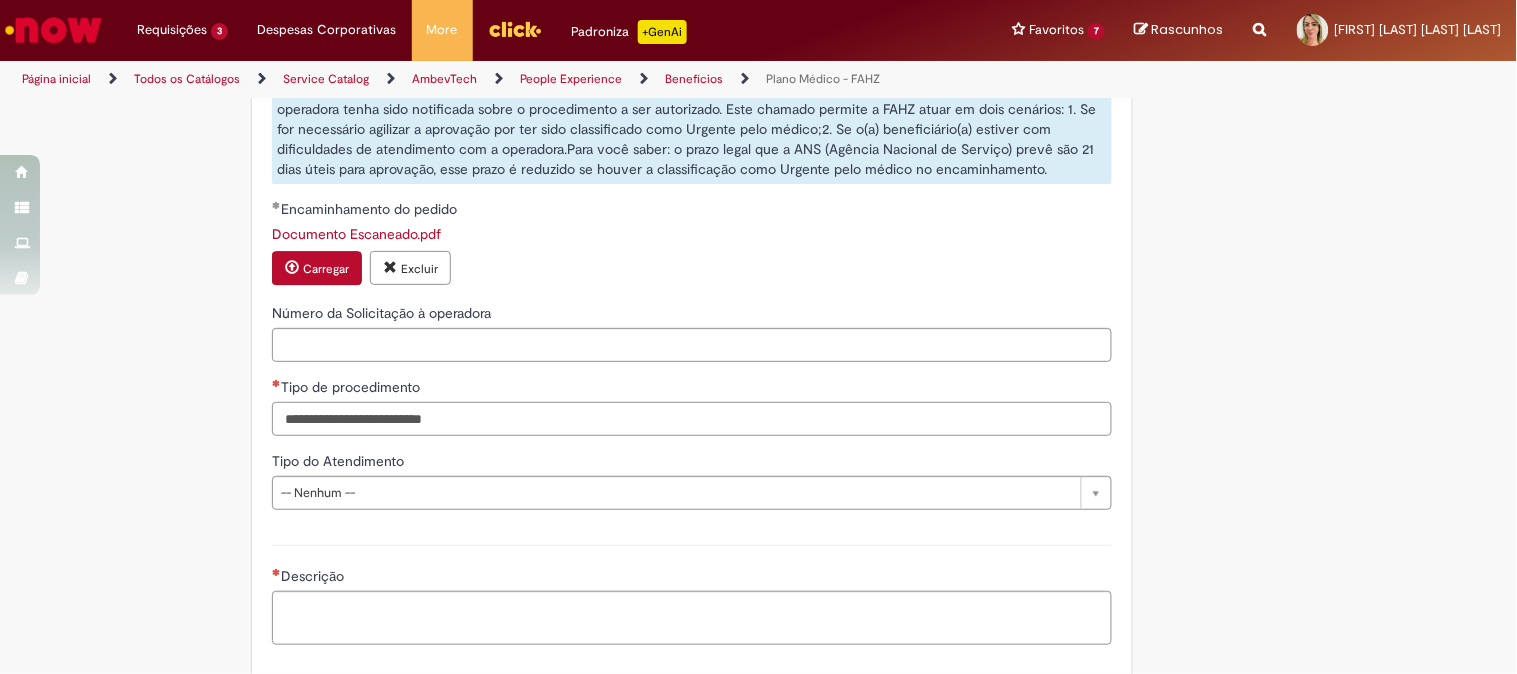 click on "Tipo de procedimento" at bounding box center (692, 419) 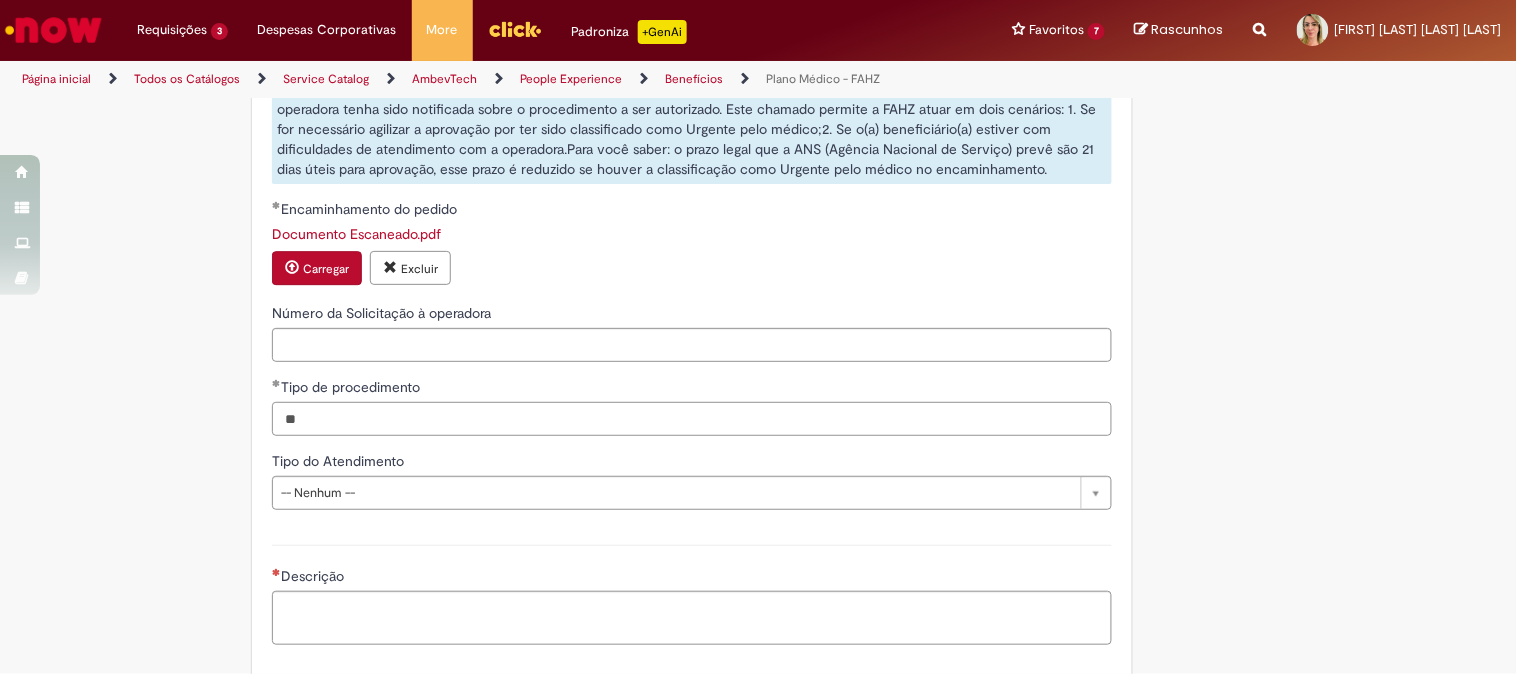 type on "*" 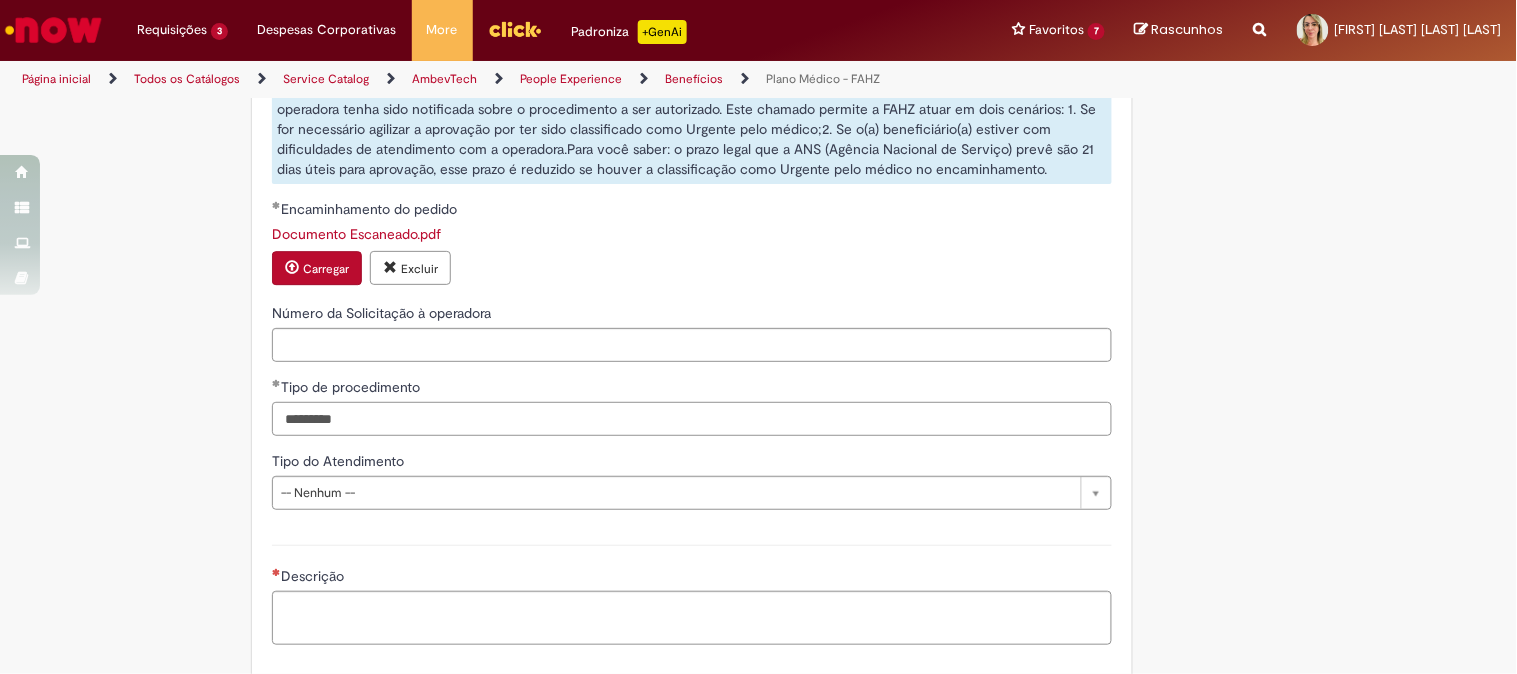 type on "*********" 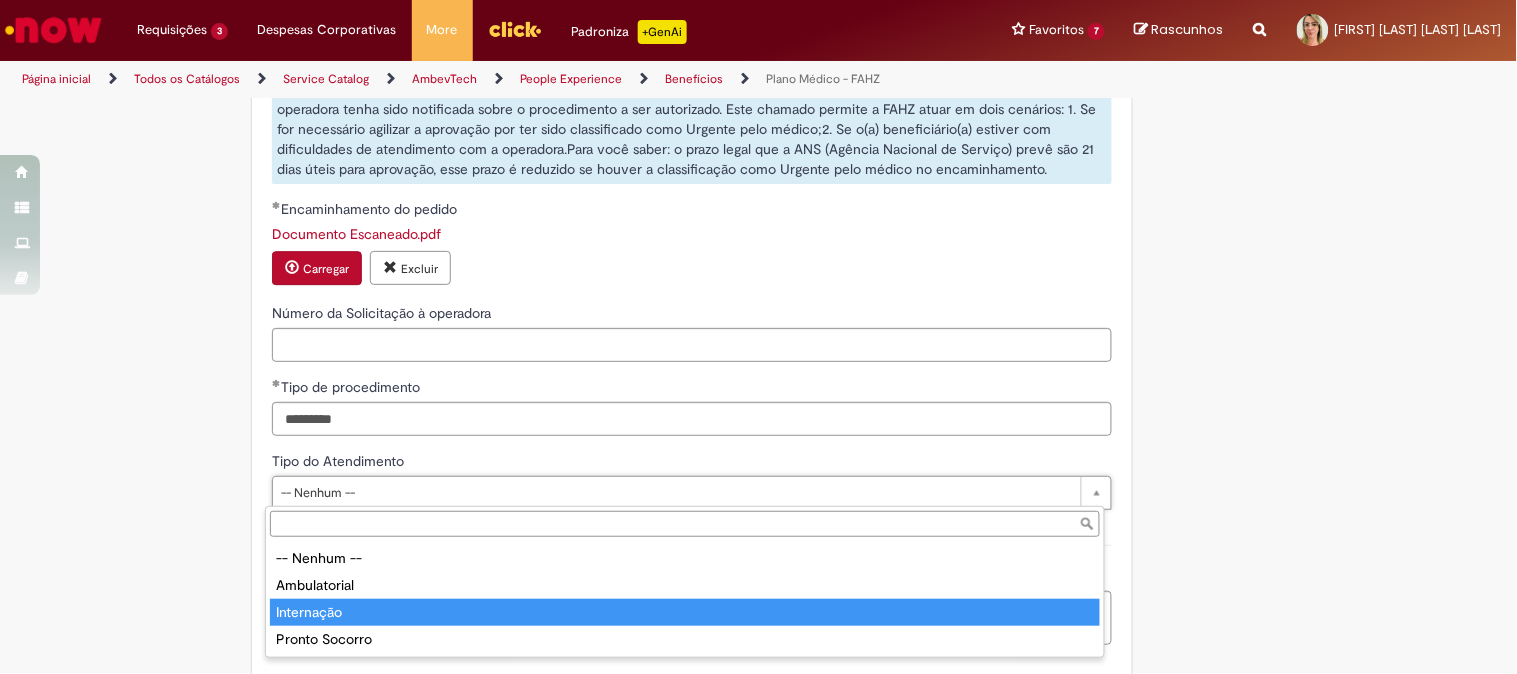 type on "**********" 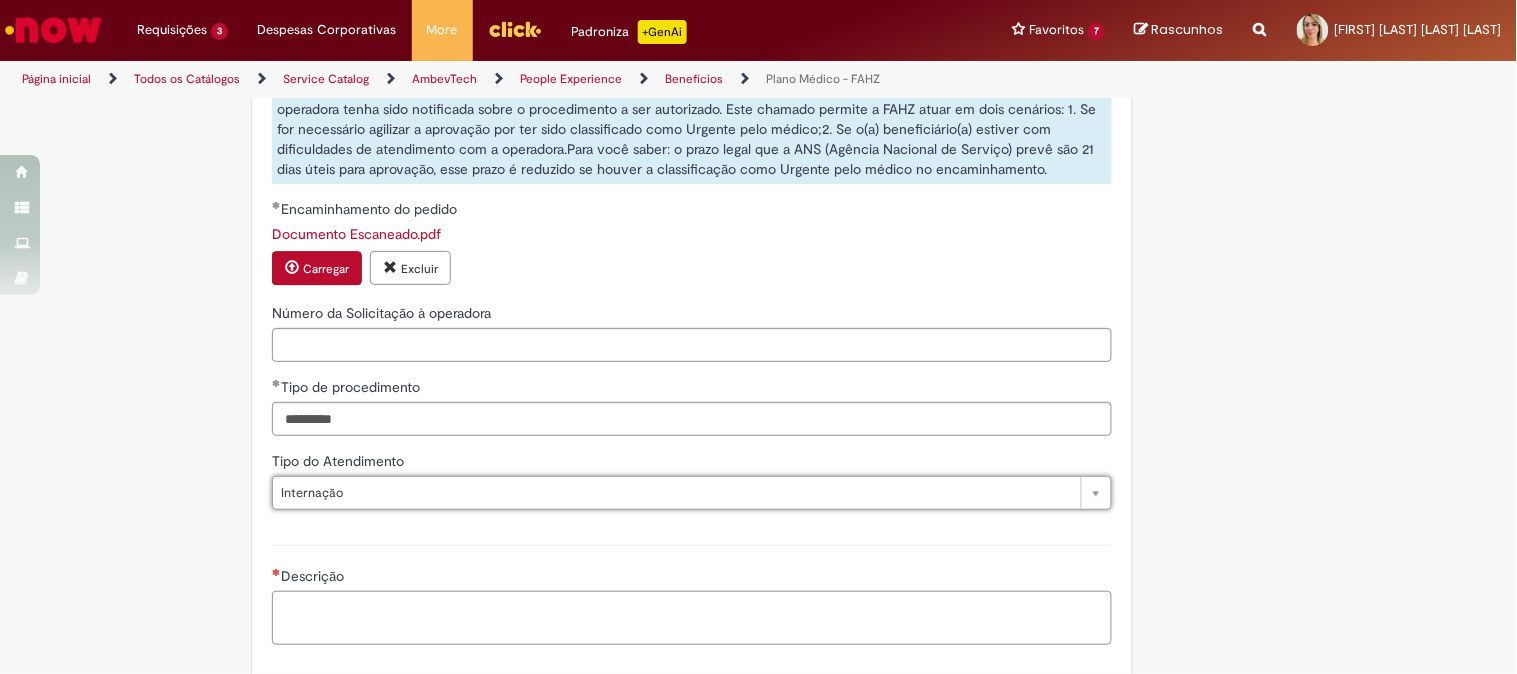 click on "Descrição" at bounding box center [692, 618] 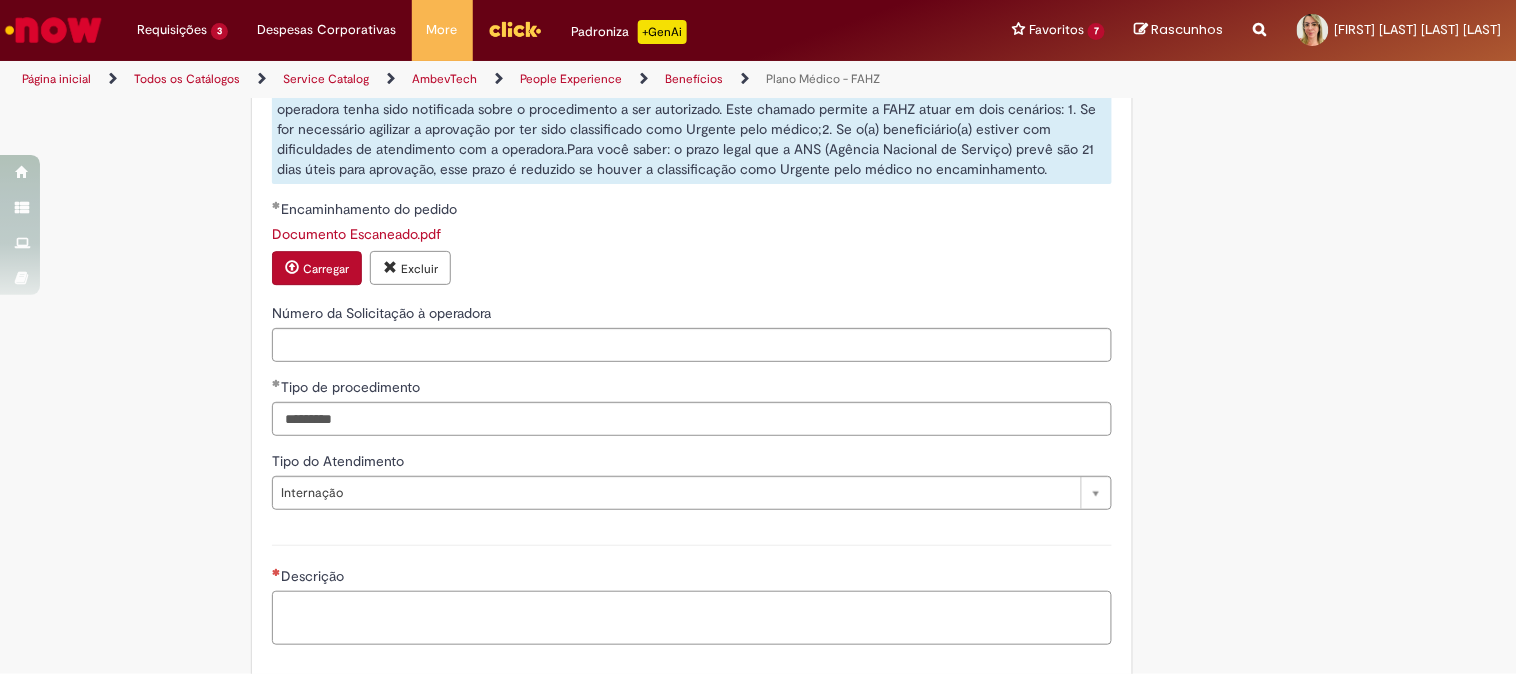 scroll, scrollTop: 1555, scrollLeft: 0, axis: vertical 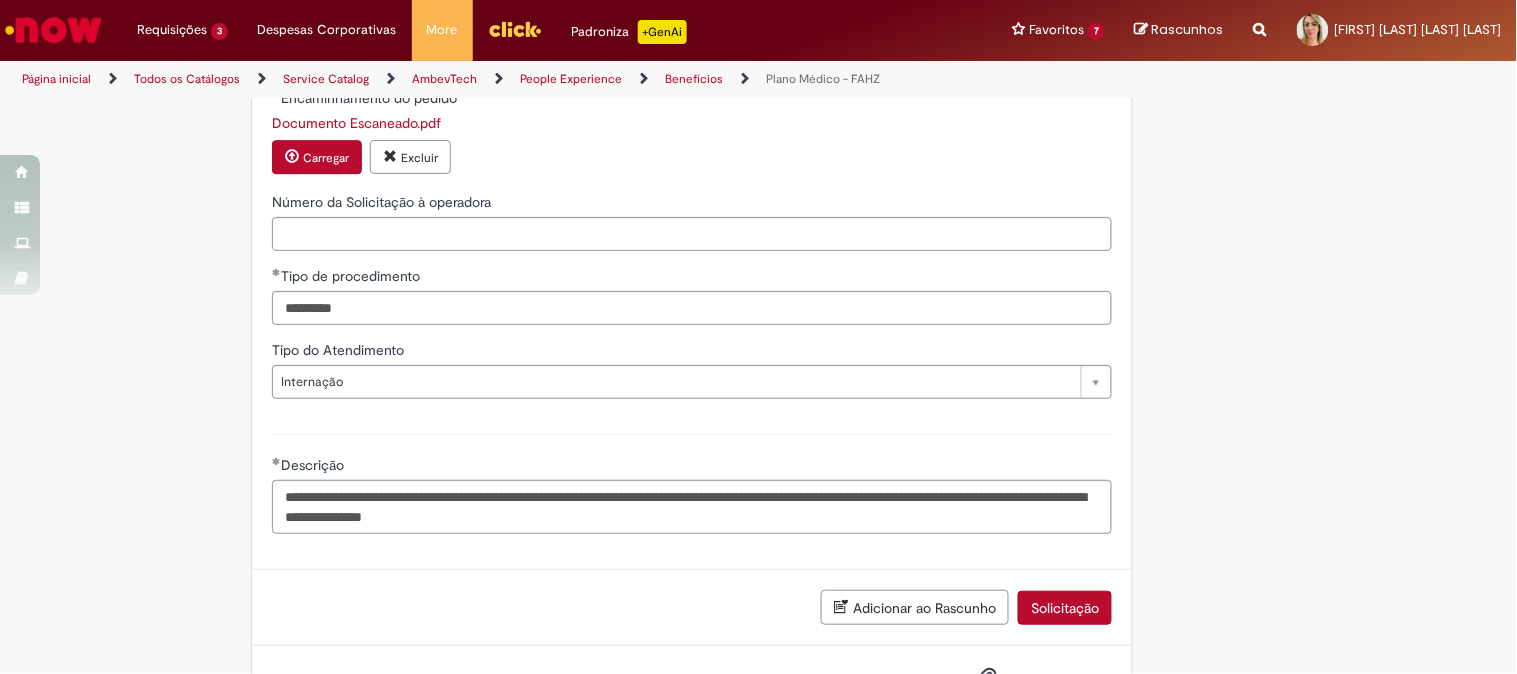 drag, startPoint x: 356, startPoint y: 512, endPoint x: 423, endPoint y: 543, distance: 73.82411 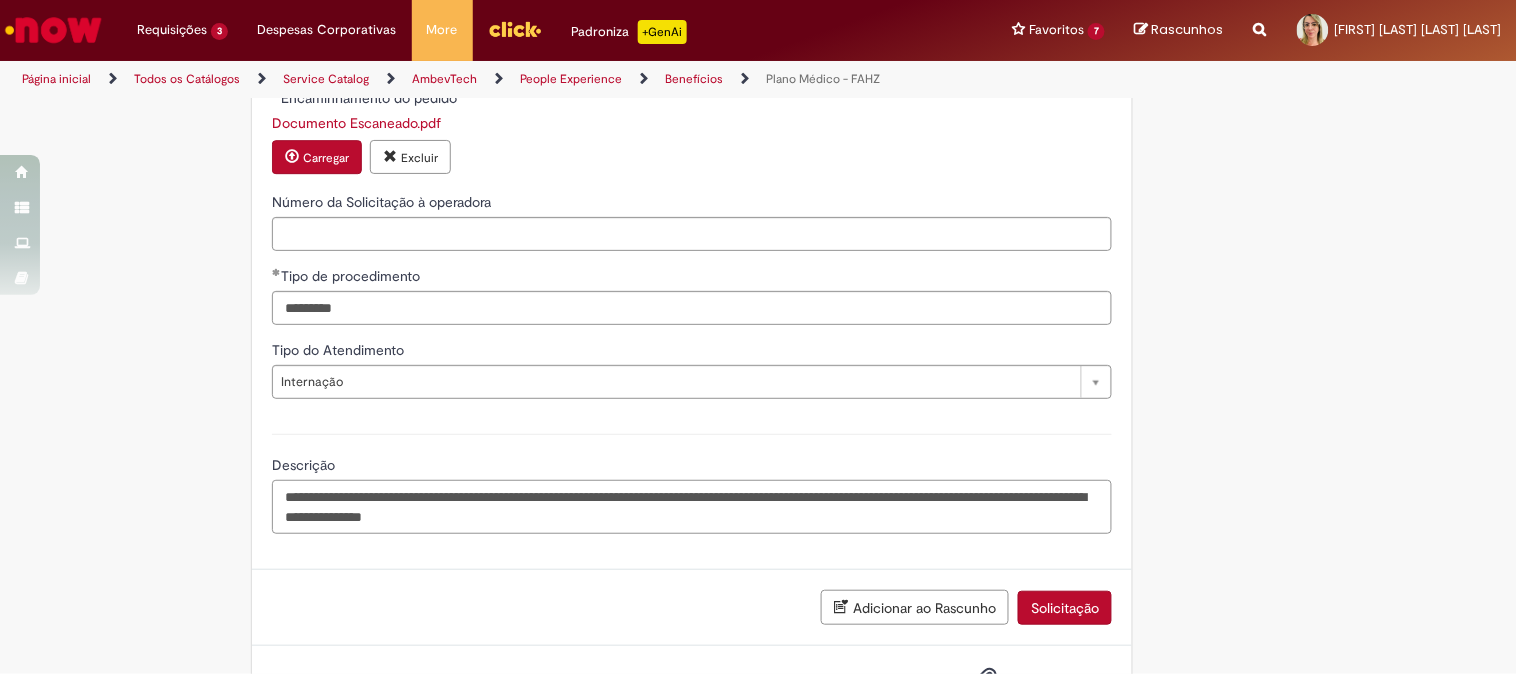 click on "**********" at bounding box center [692, 507] 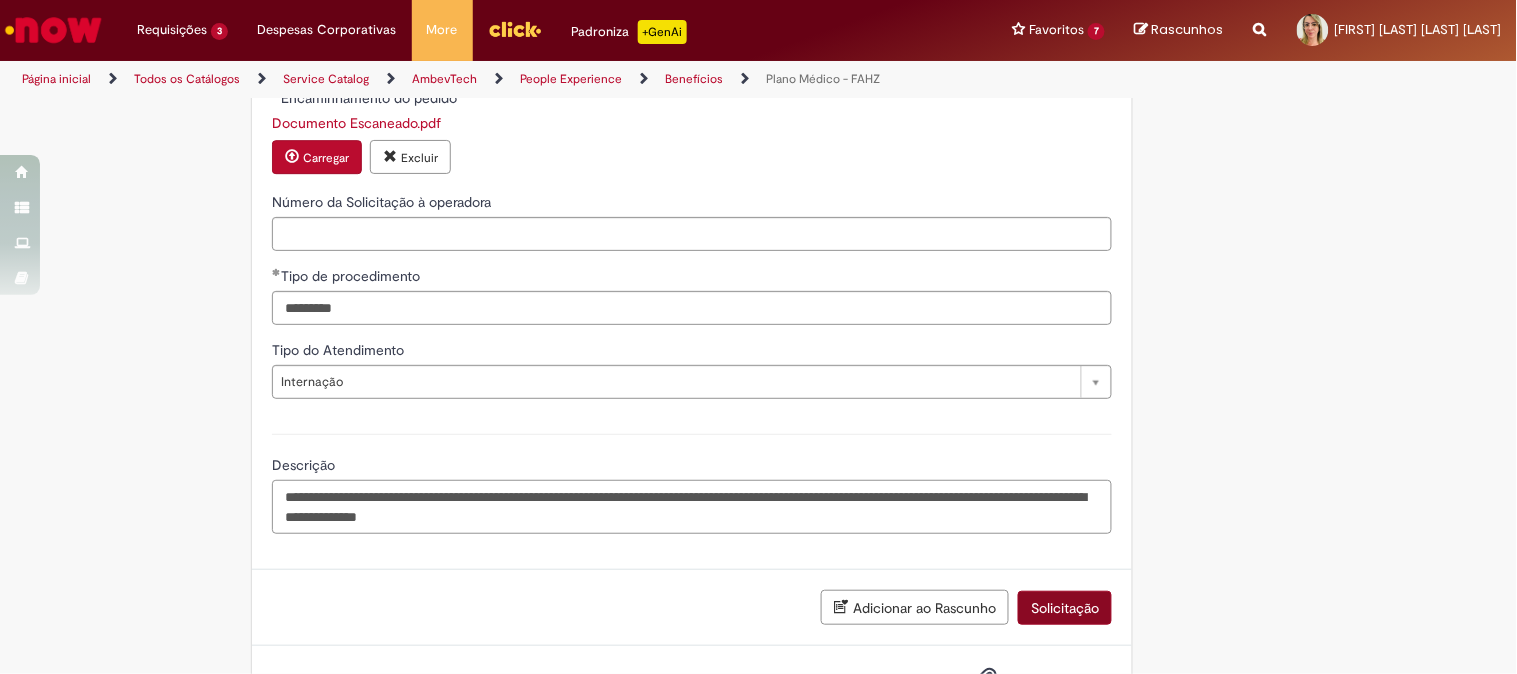 type on "**********" 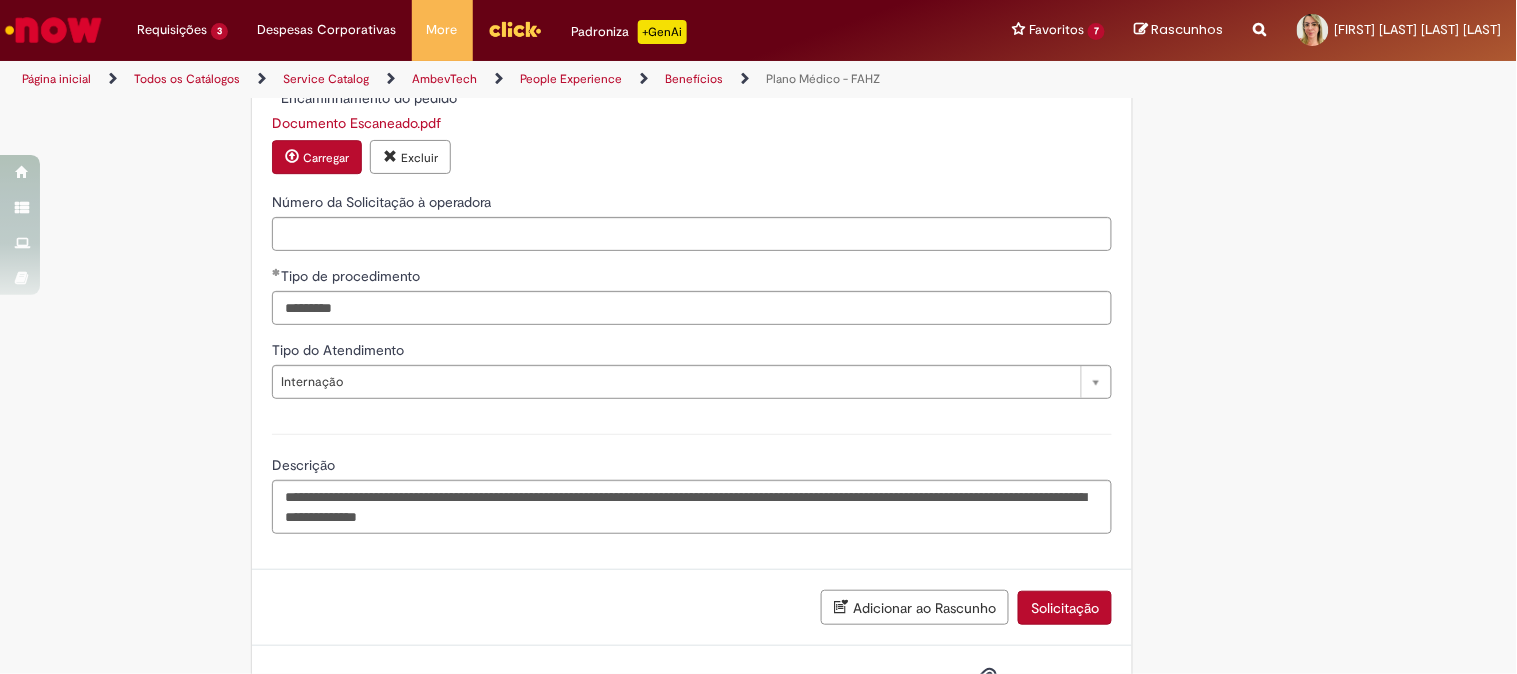 click on "Solicitação" at bounding box center [1065, 608] 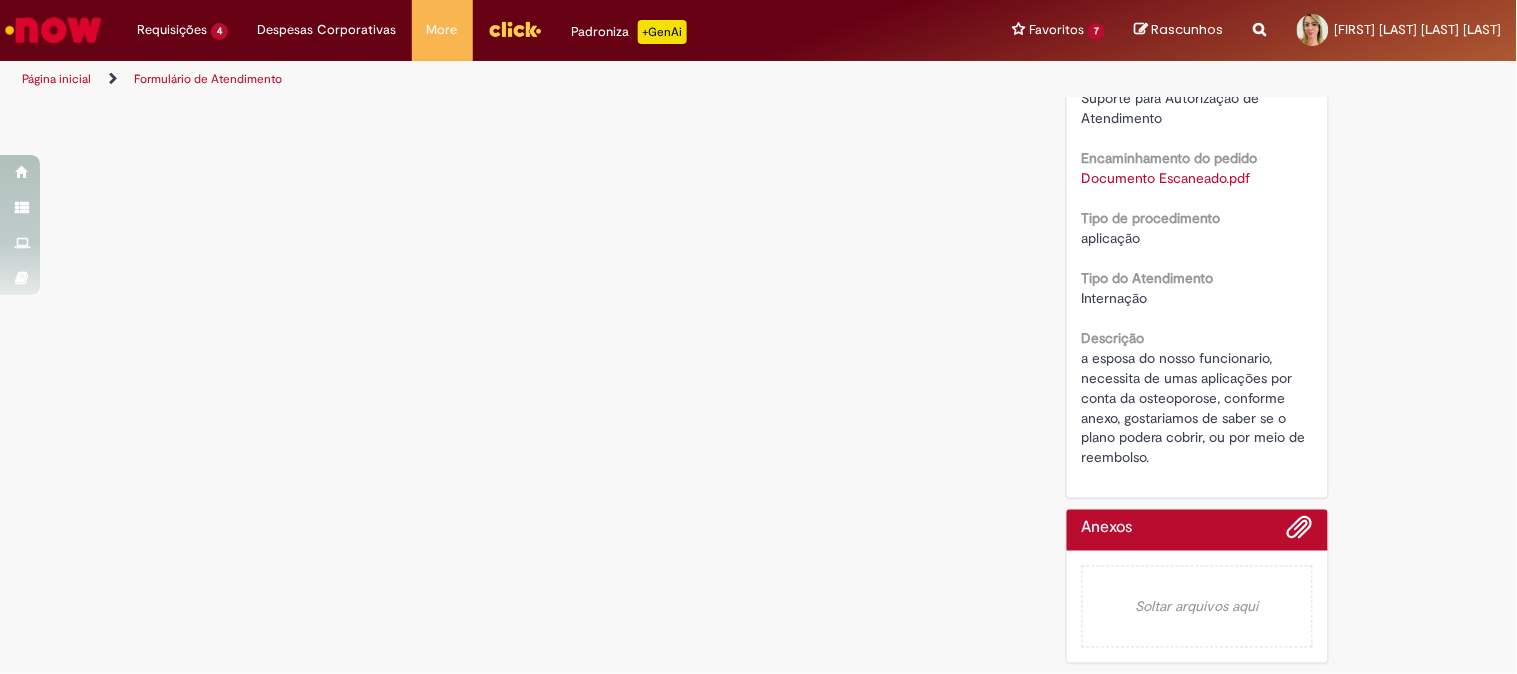 scroll, scrollTop: 0, scrollLeft: 0, axis: both 